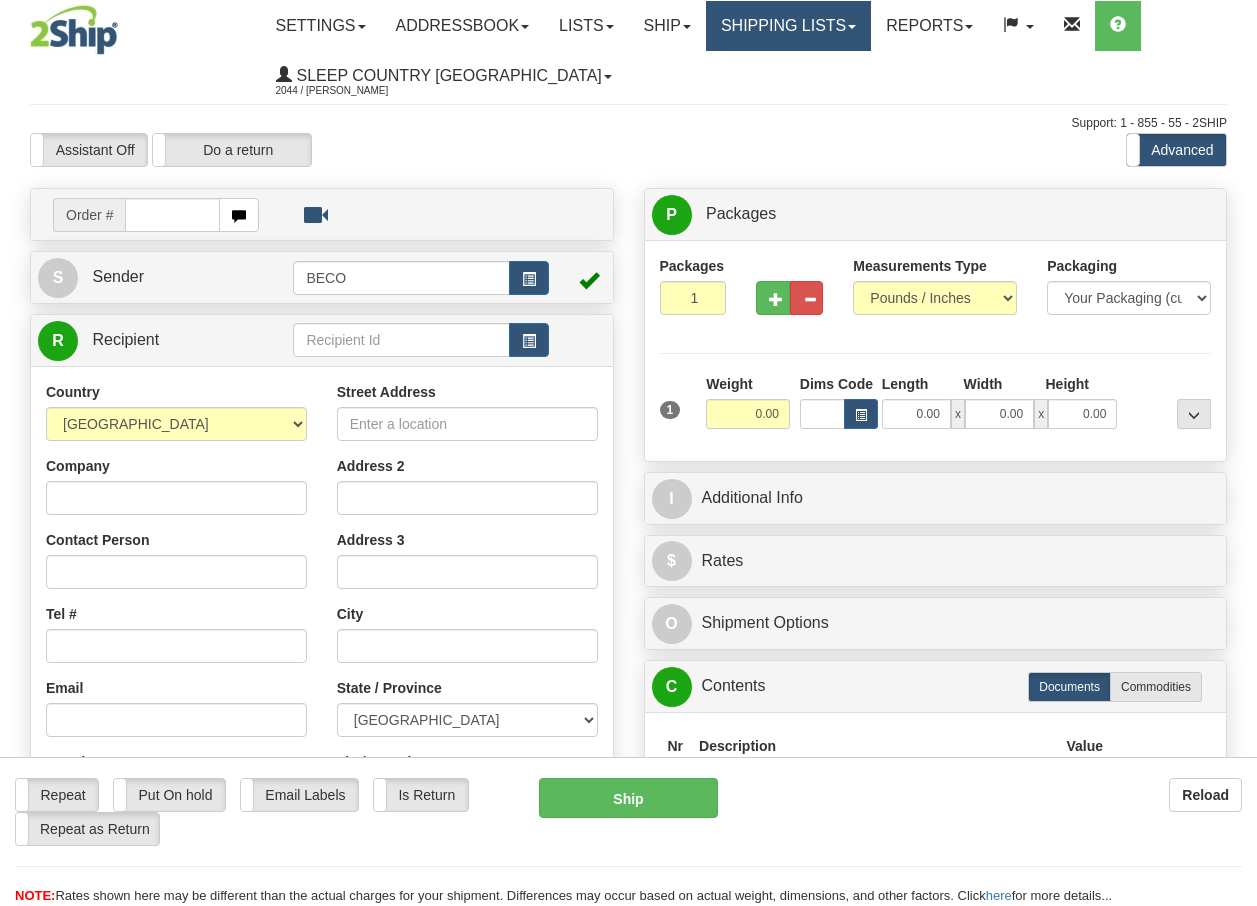 scroll, scrollTop: 0, scrollLeft: 0, axis: both 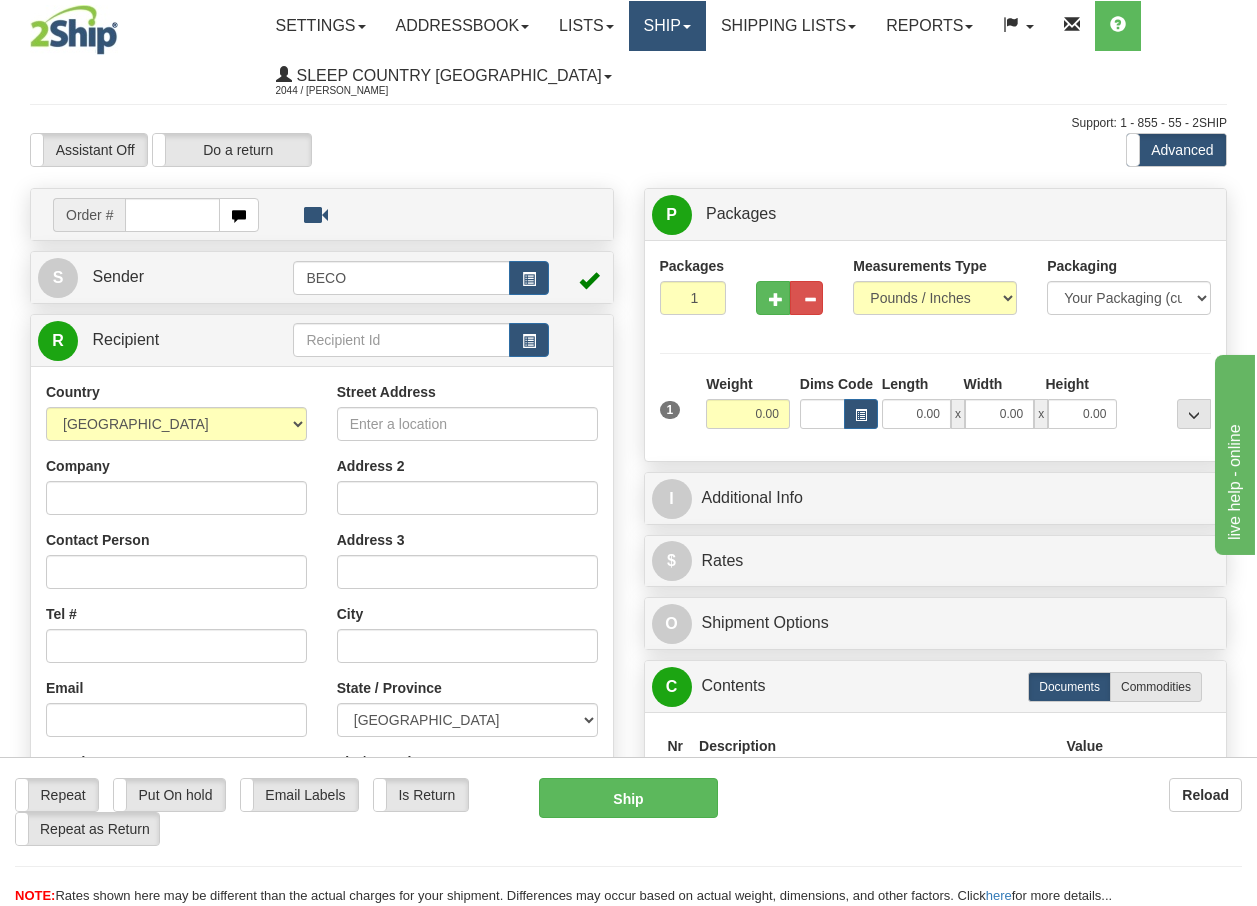 click on "Ship" at bounding box center [667, 26] 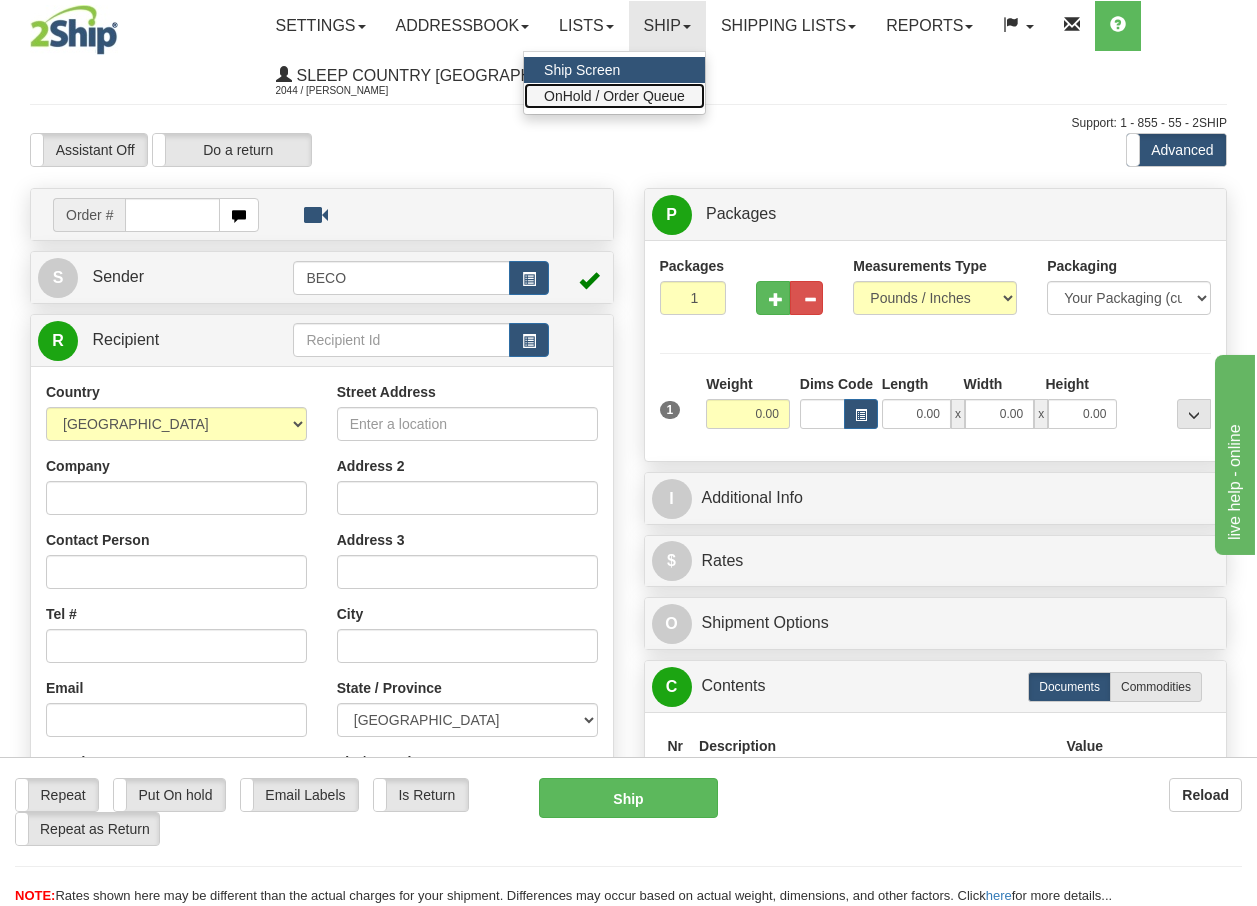 click on "OnHold / Order Queue" at bounding box center (614, 96) 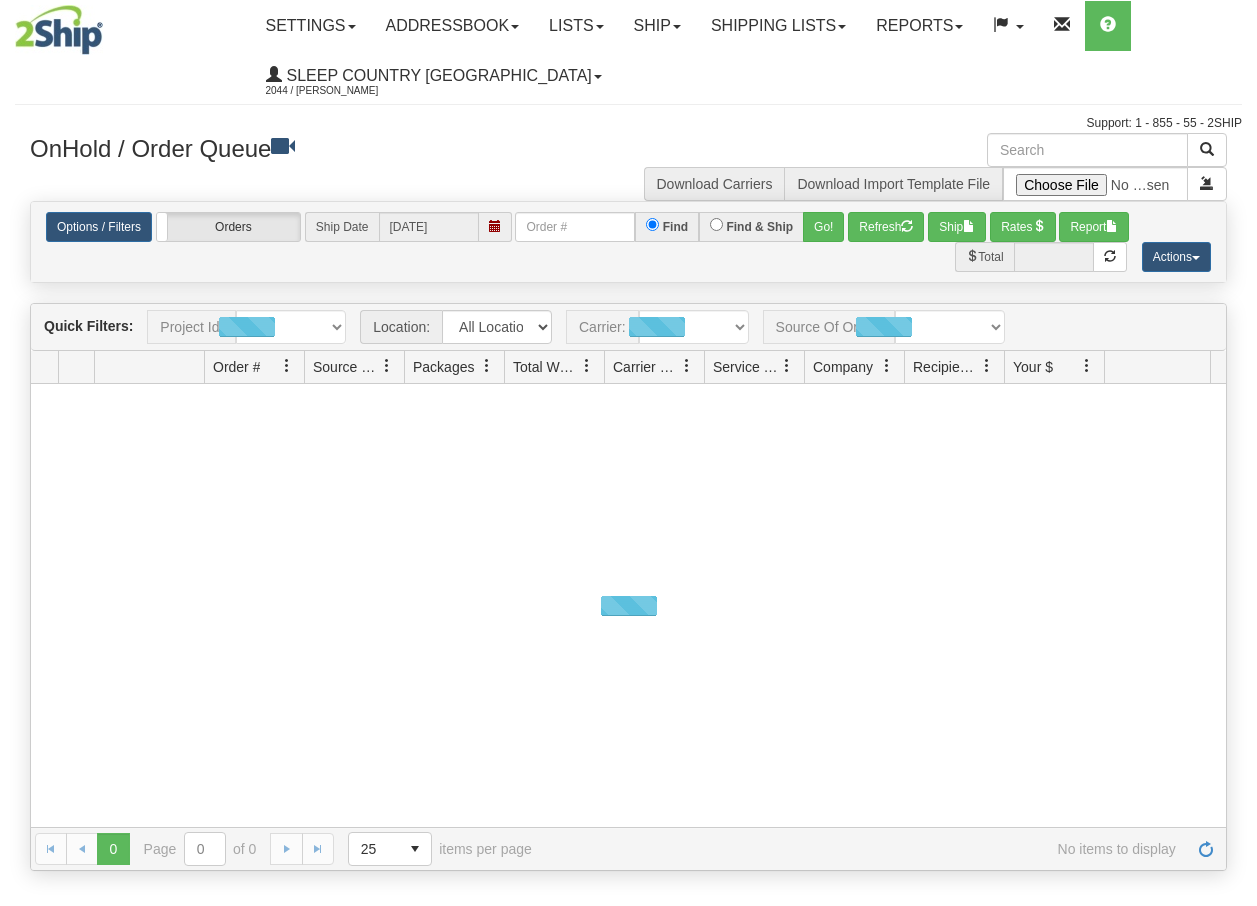 scroll, scrollTop: 0, scrollLeft: 0, axis: both 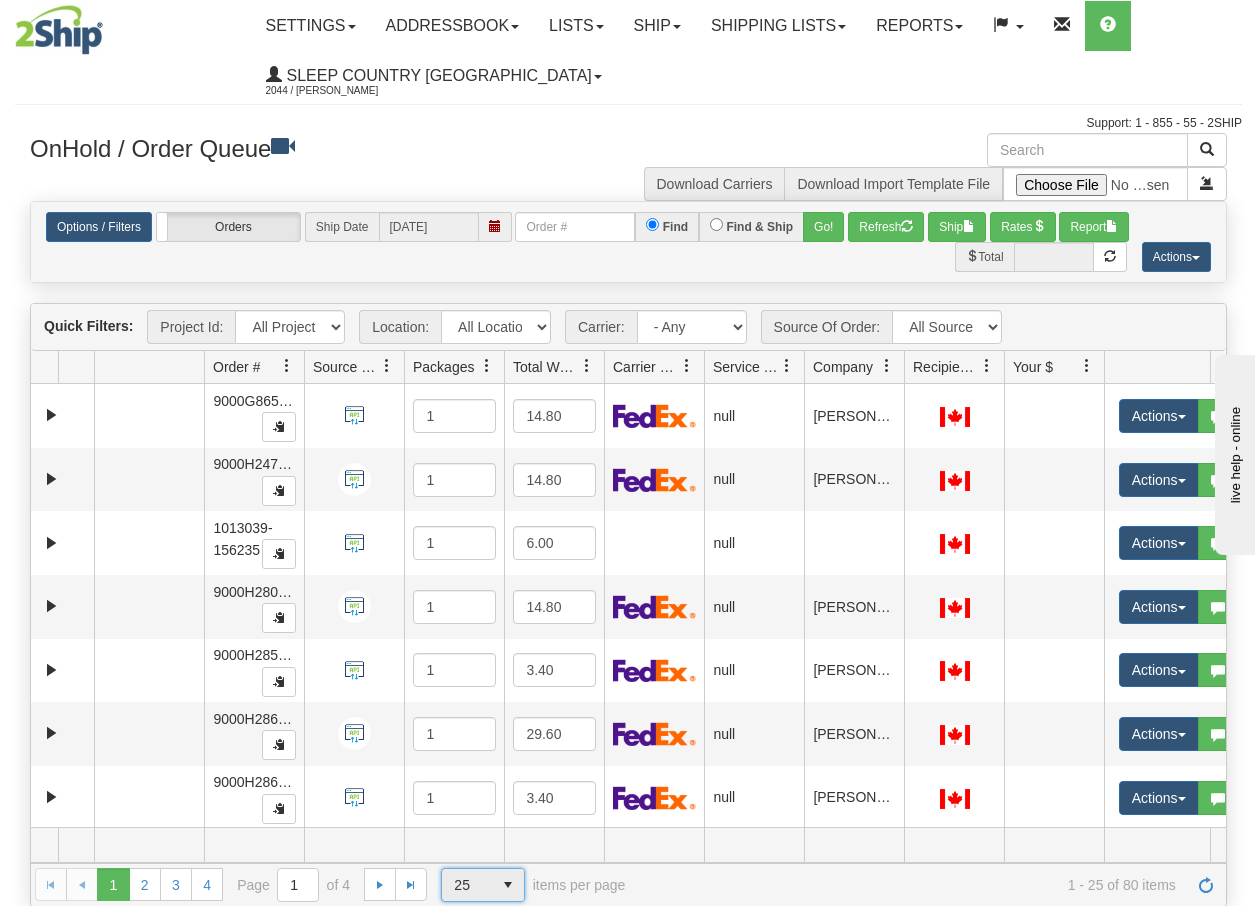 click at bounding box center [508, 885] 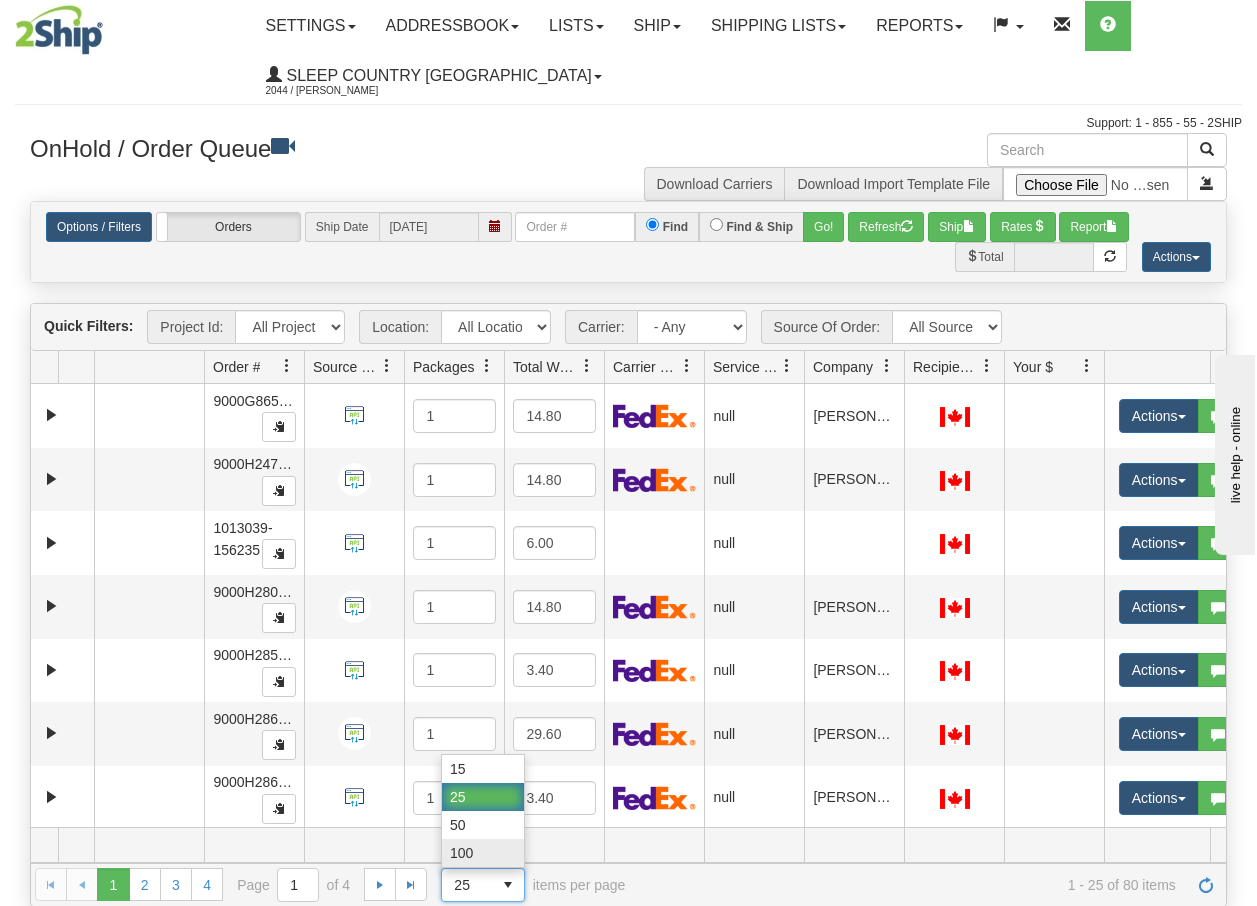 click on "100" at bounding box center [461, 853] 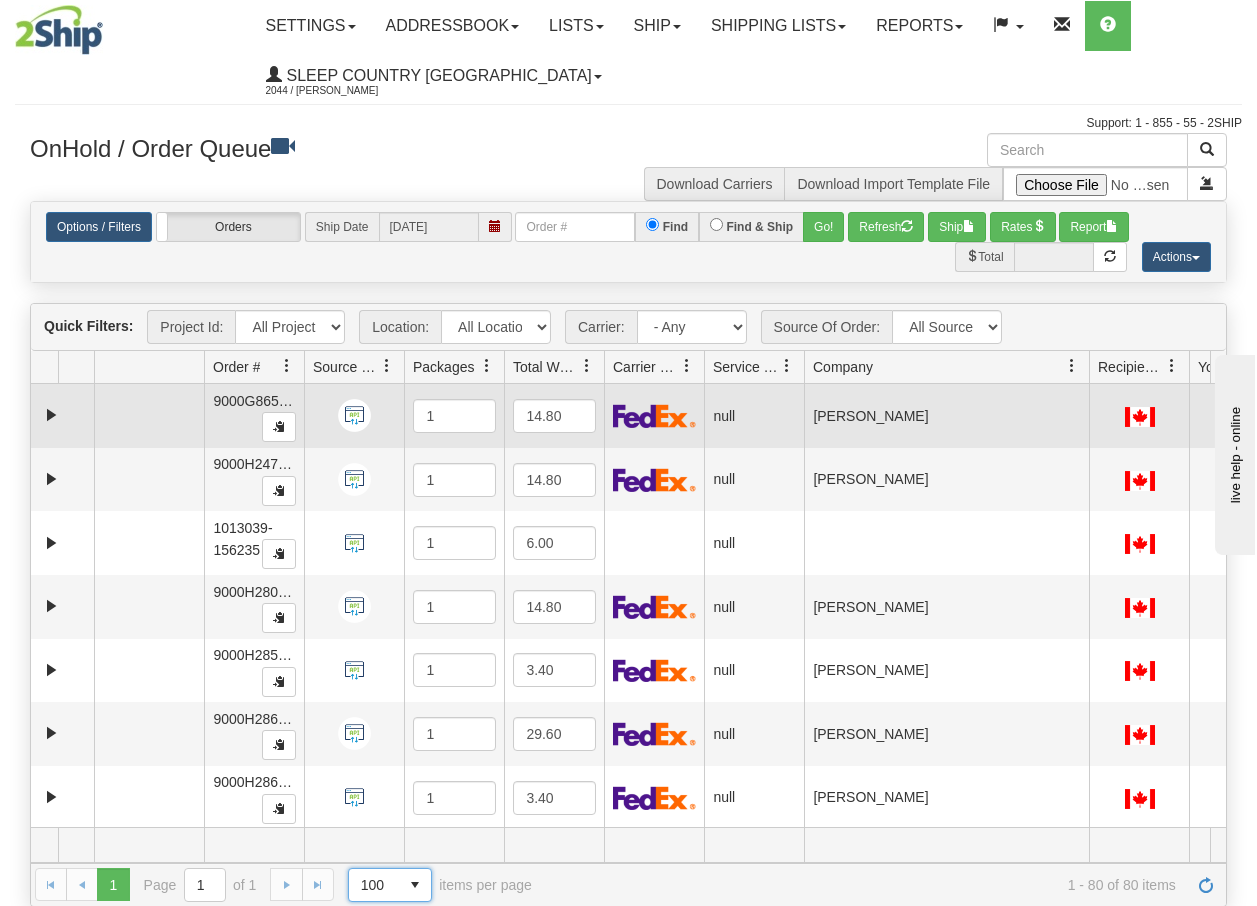 drag, startPoint x: 903, startPoint y: 368, endPoint x: 1090, endPoint y: 398, distance: 189.39113 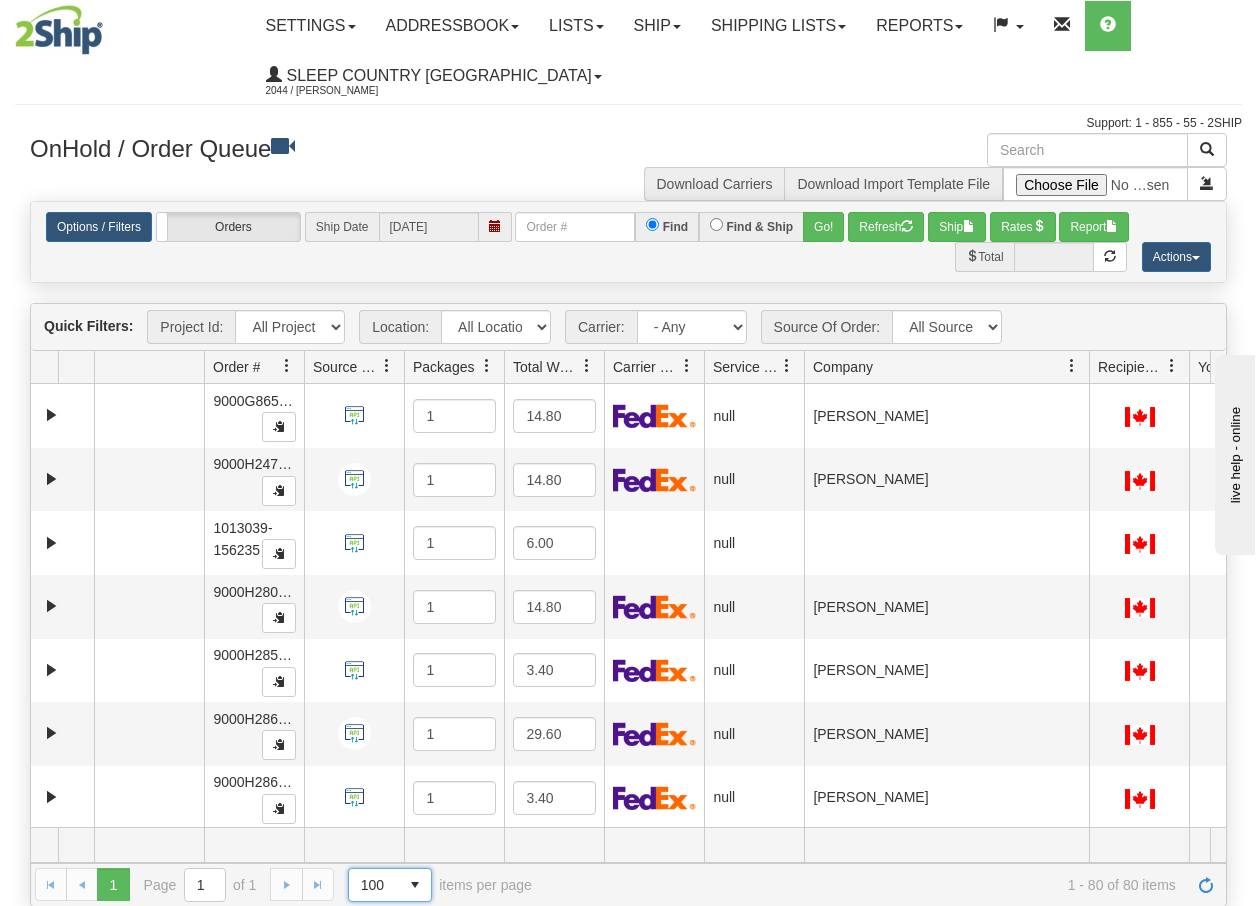 scroll, scrollTop: 0, scrollLeft: 144, axis: horizontal 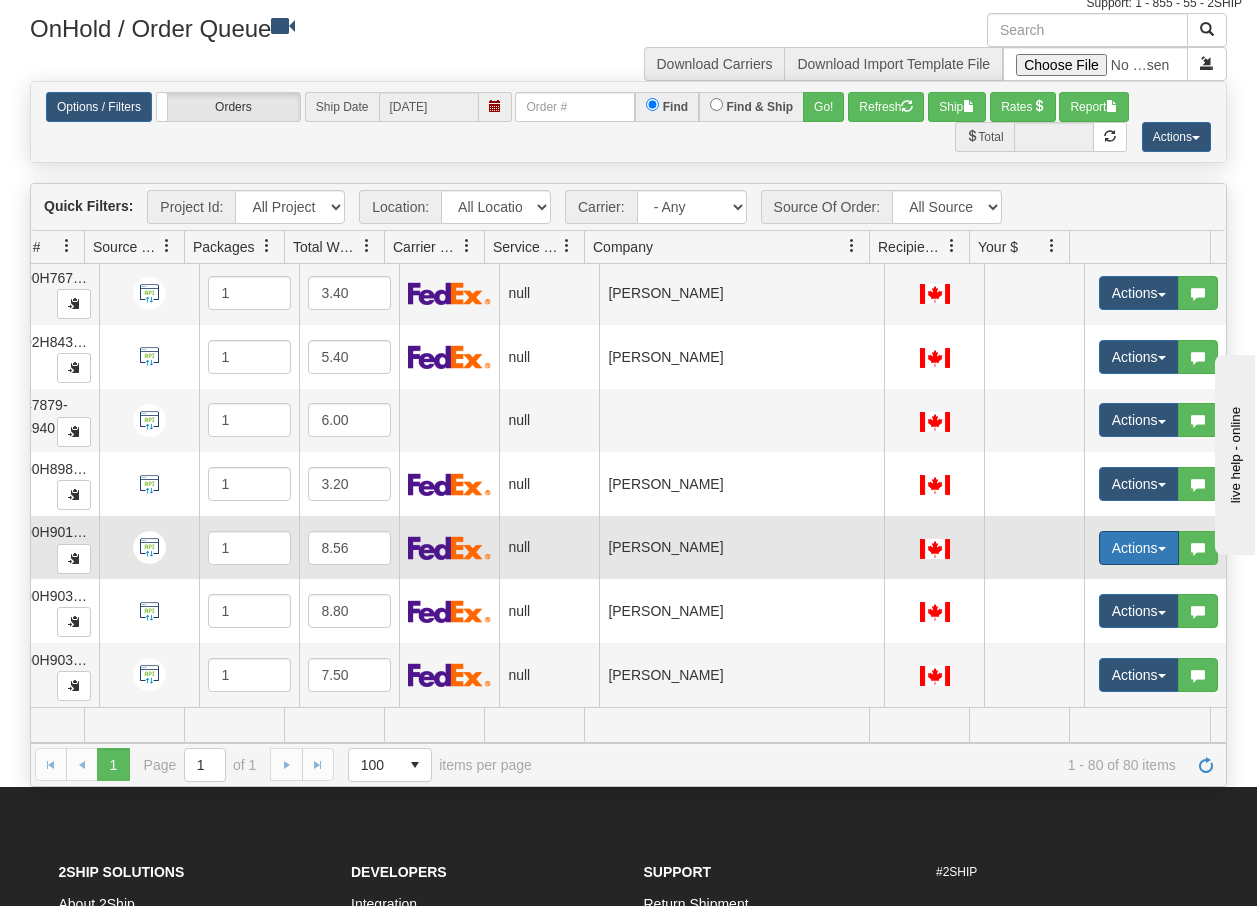 click on "Actions" at bounding box center [1139, 548] 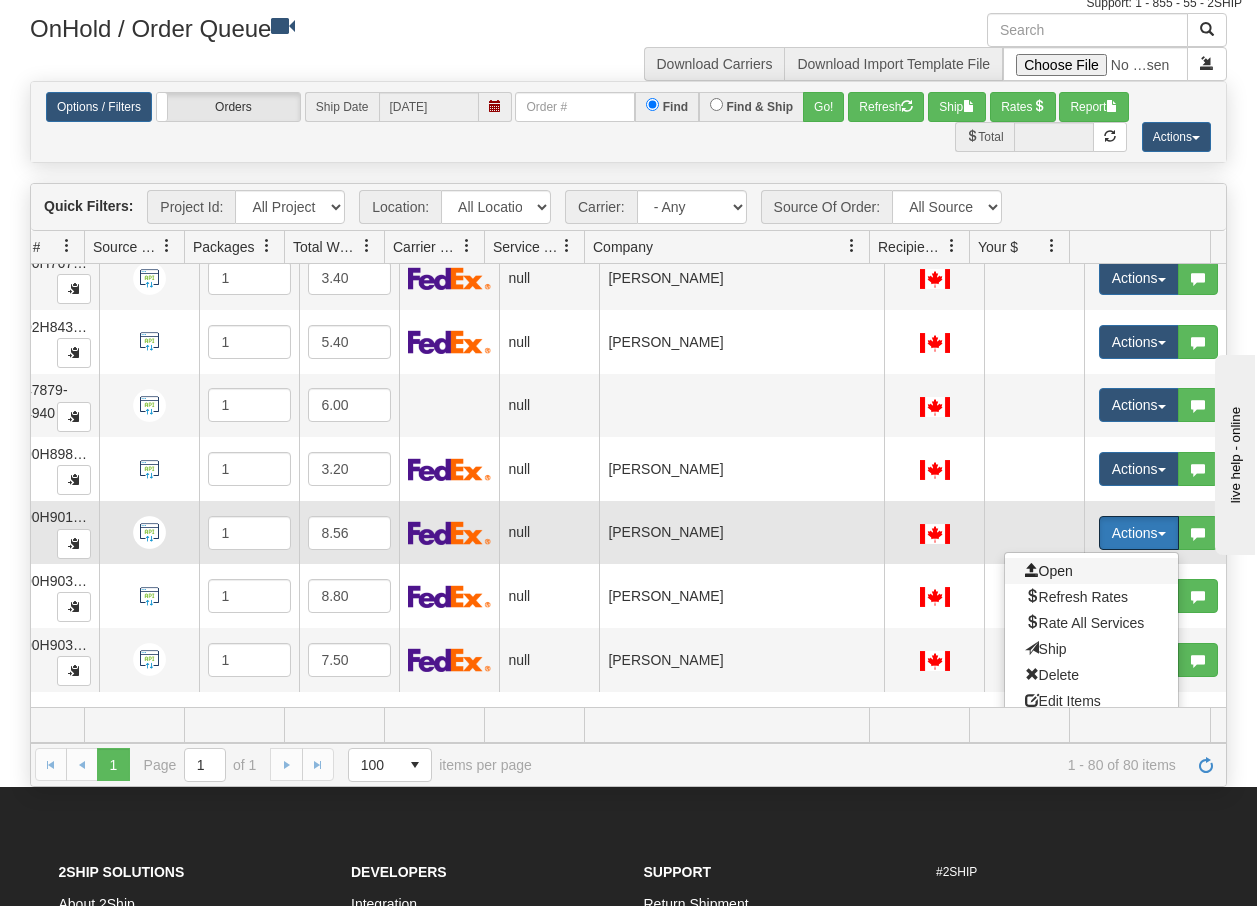 click on "Open" at bounding box center [1049, 571] 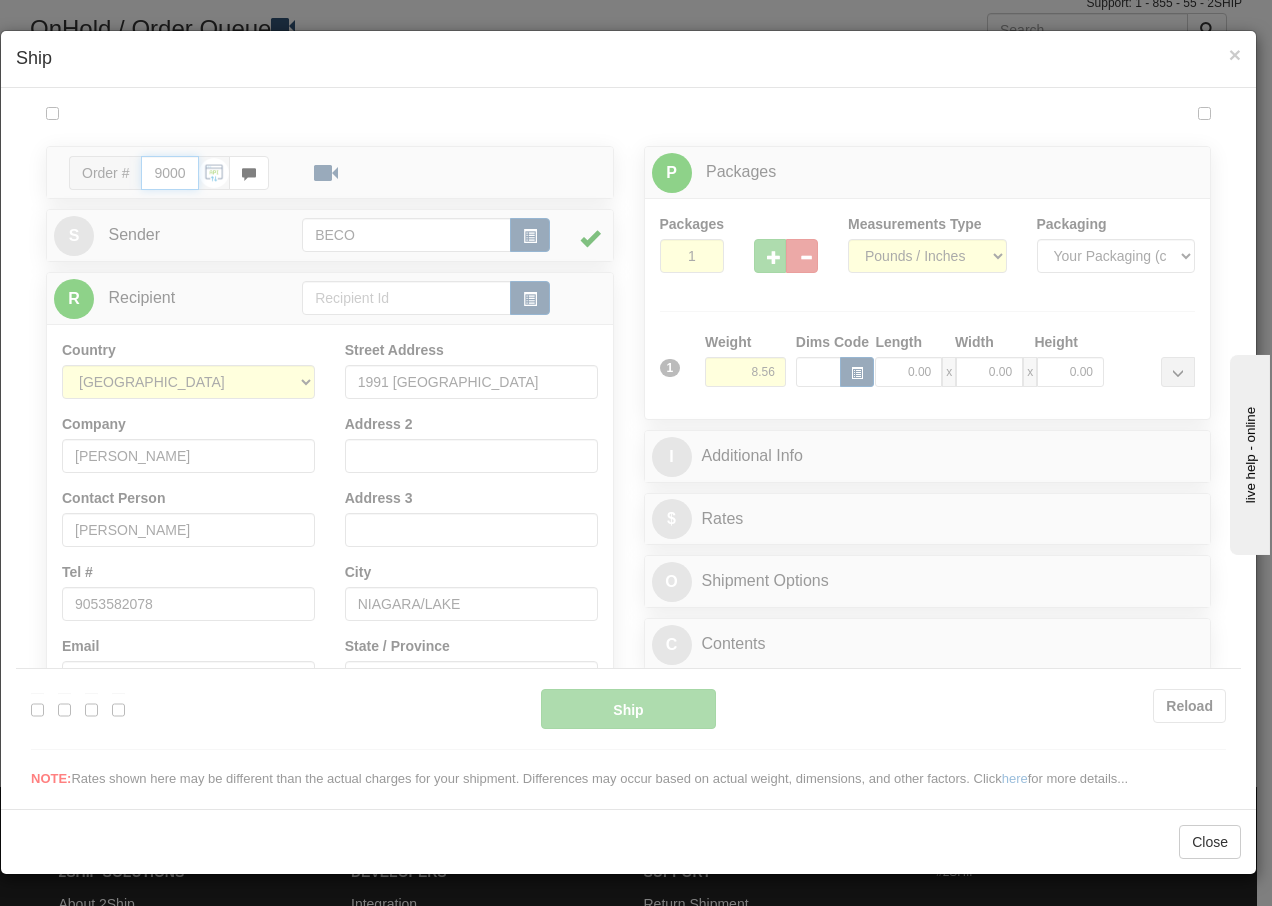 scroll, scrollTop: 0, scrollLeft: 0, axis: both 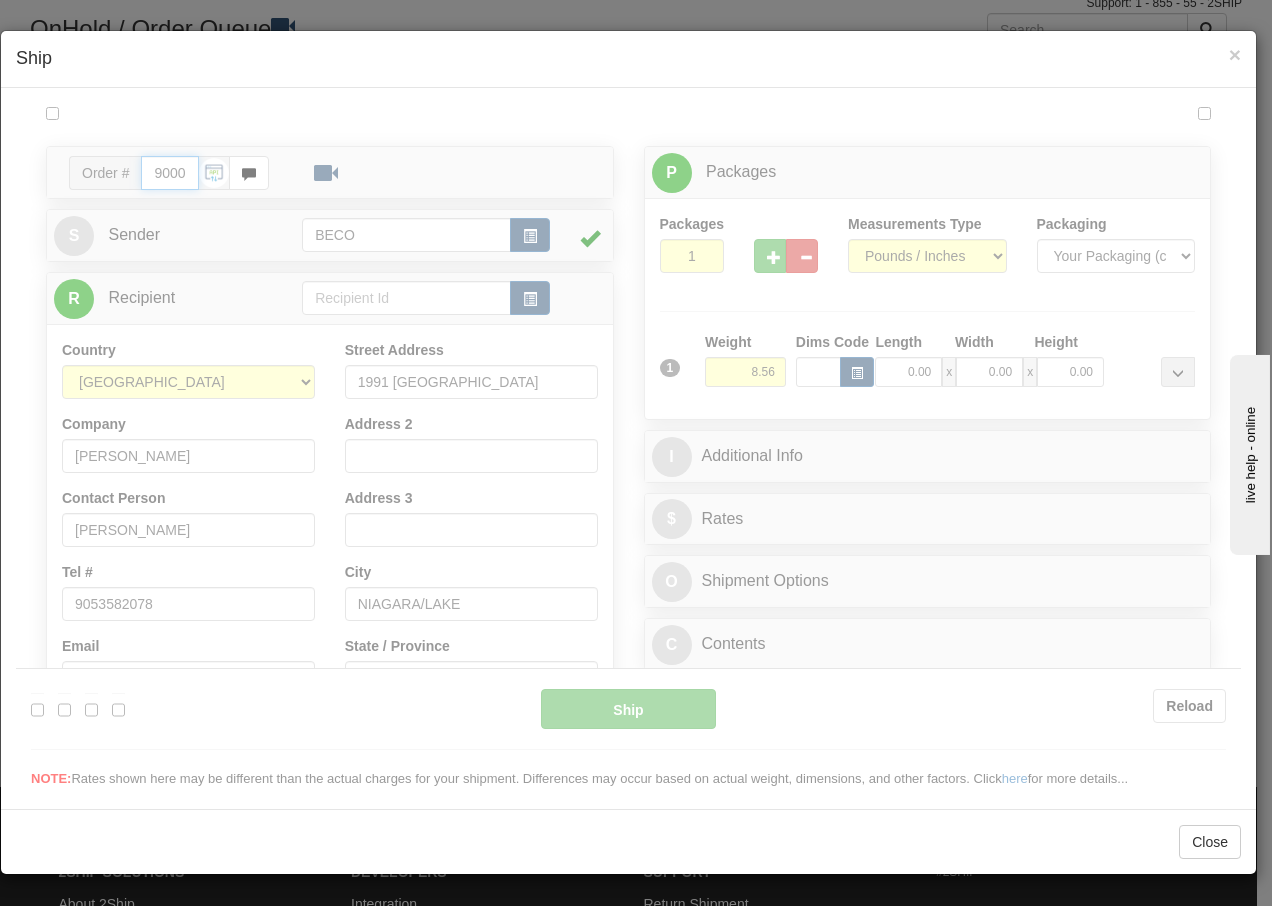 type on "13:46" 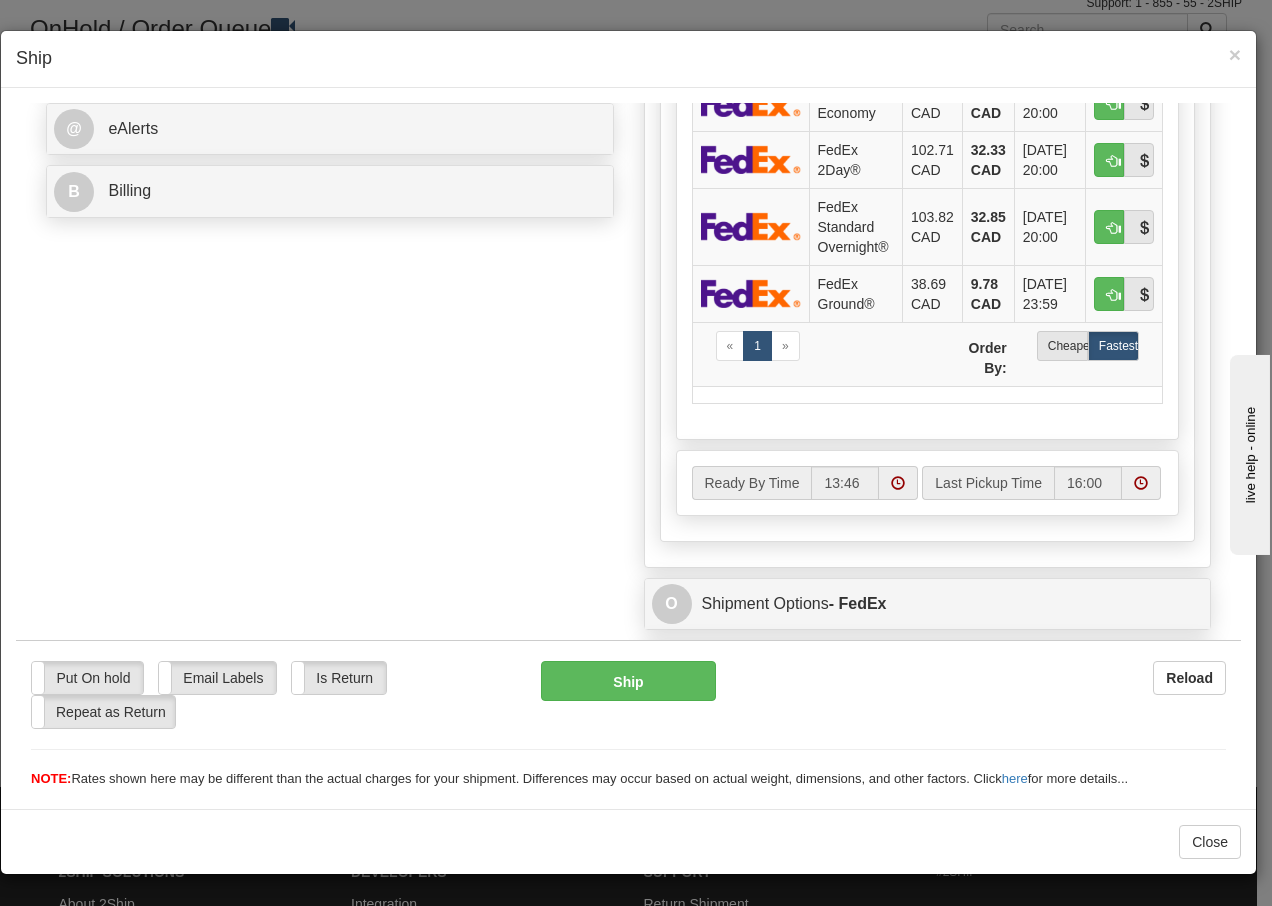 scroll, scrollTop: 840, scrollLeft: 0, axis: vertical 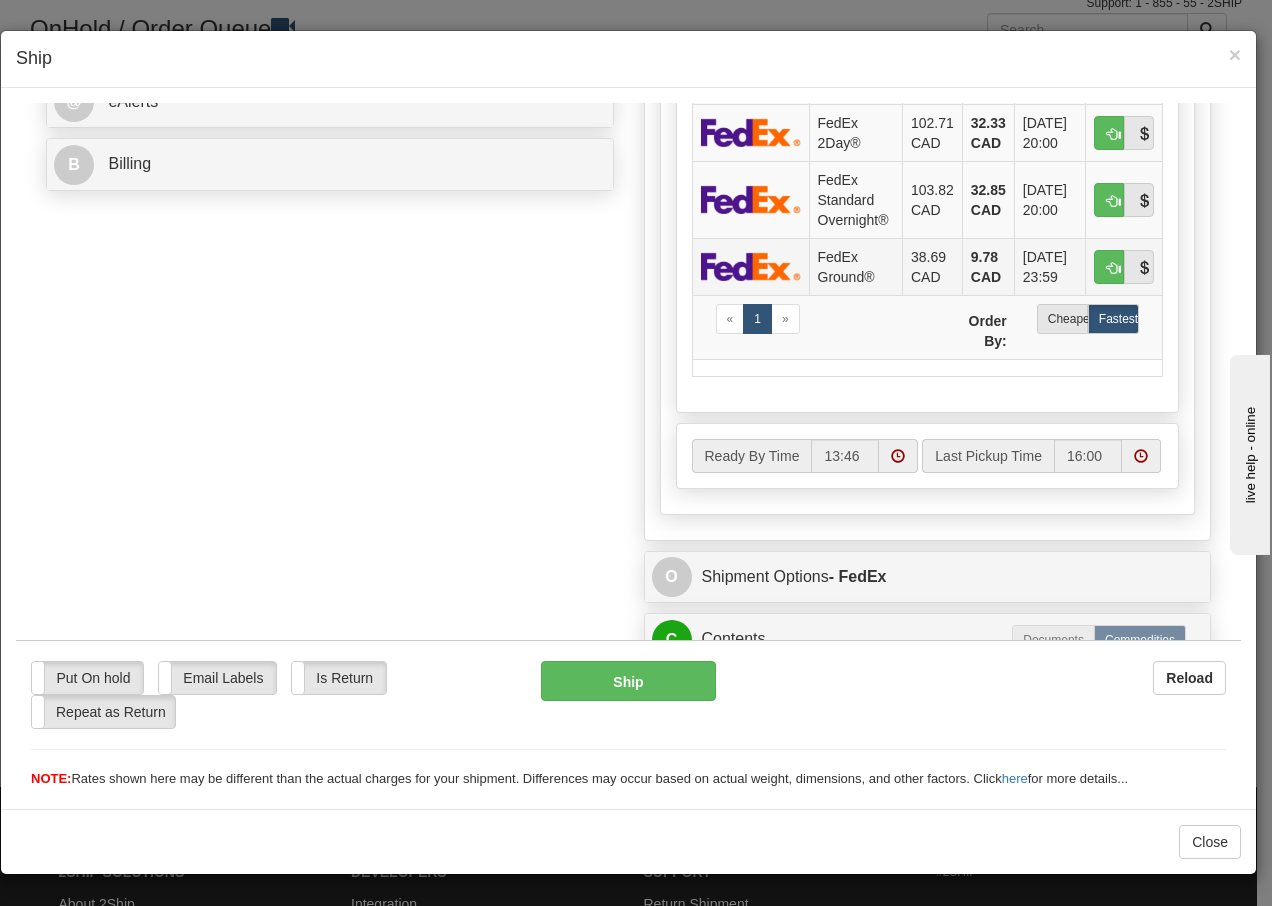 click on "FedEx Ground®" at bounding box center (855, 265) 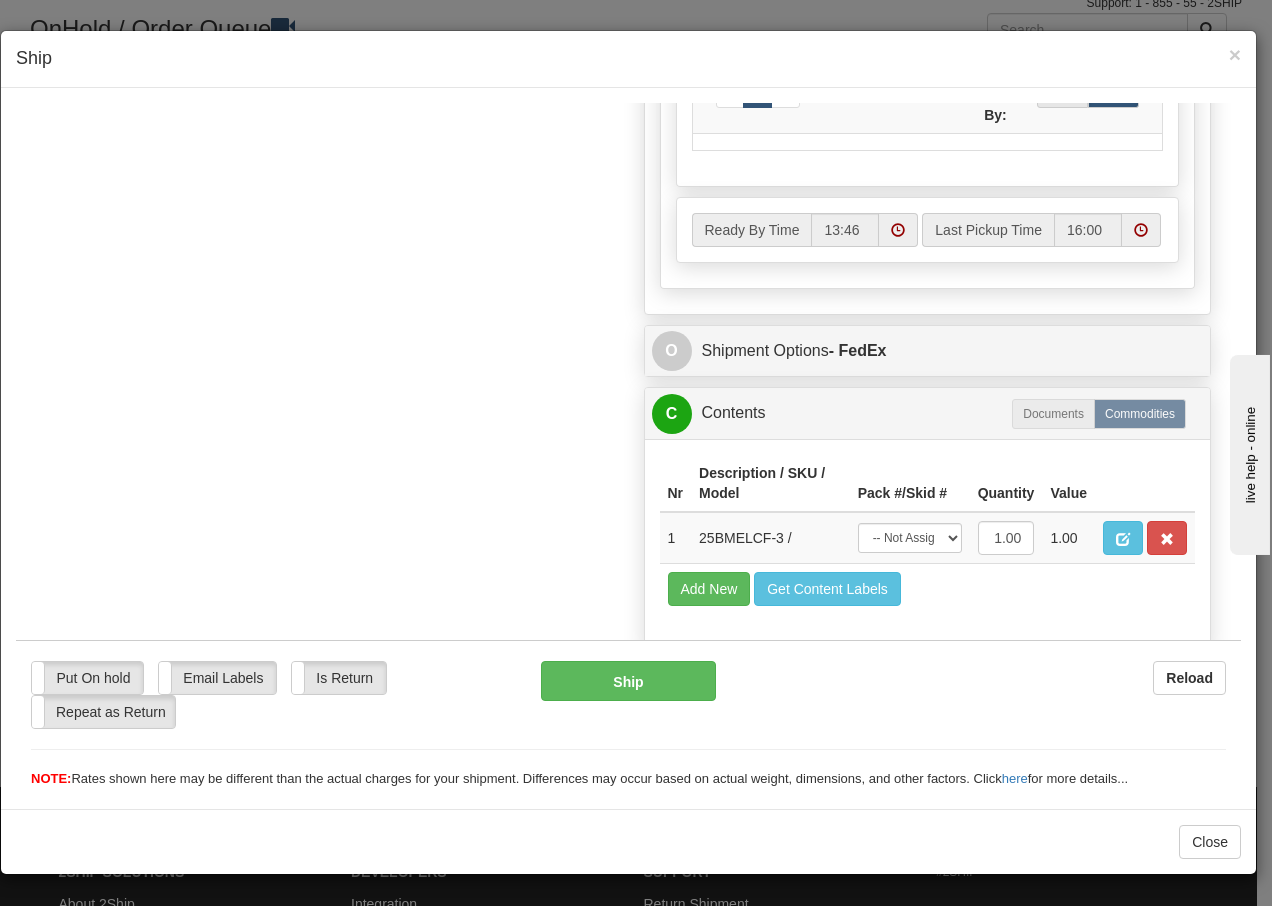 scroll, scrollTop: 1136, scrollLeft: 0, axis: vertical 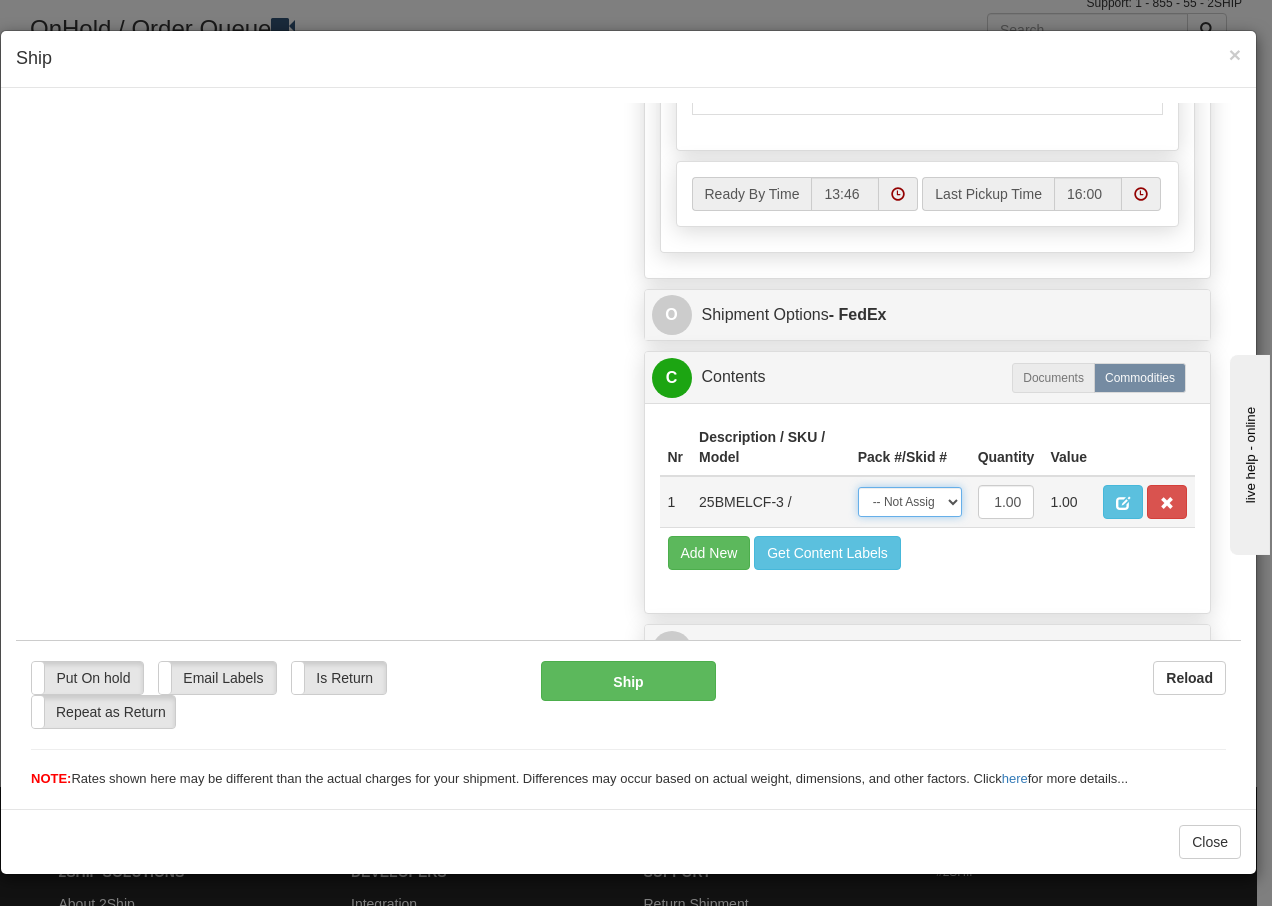 click on "-- Not Assigned --
Package 1" at bounding box center [910, 501] 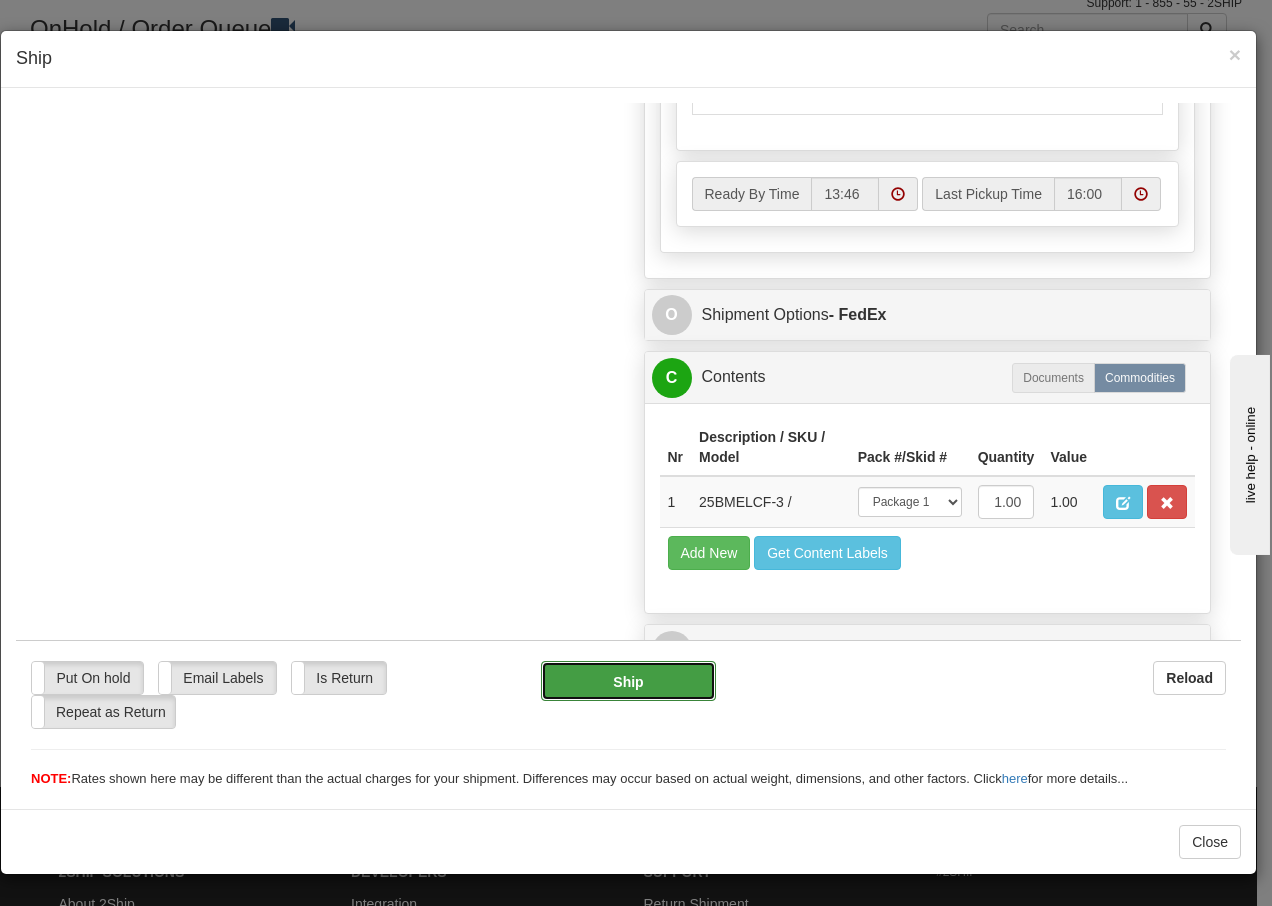 click on "Ship" at bounding box center (628, 680) 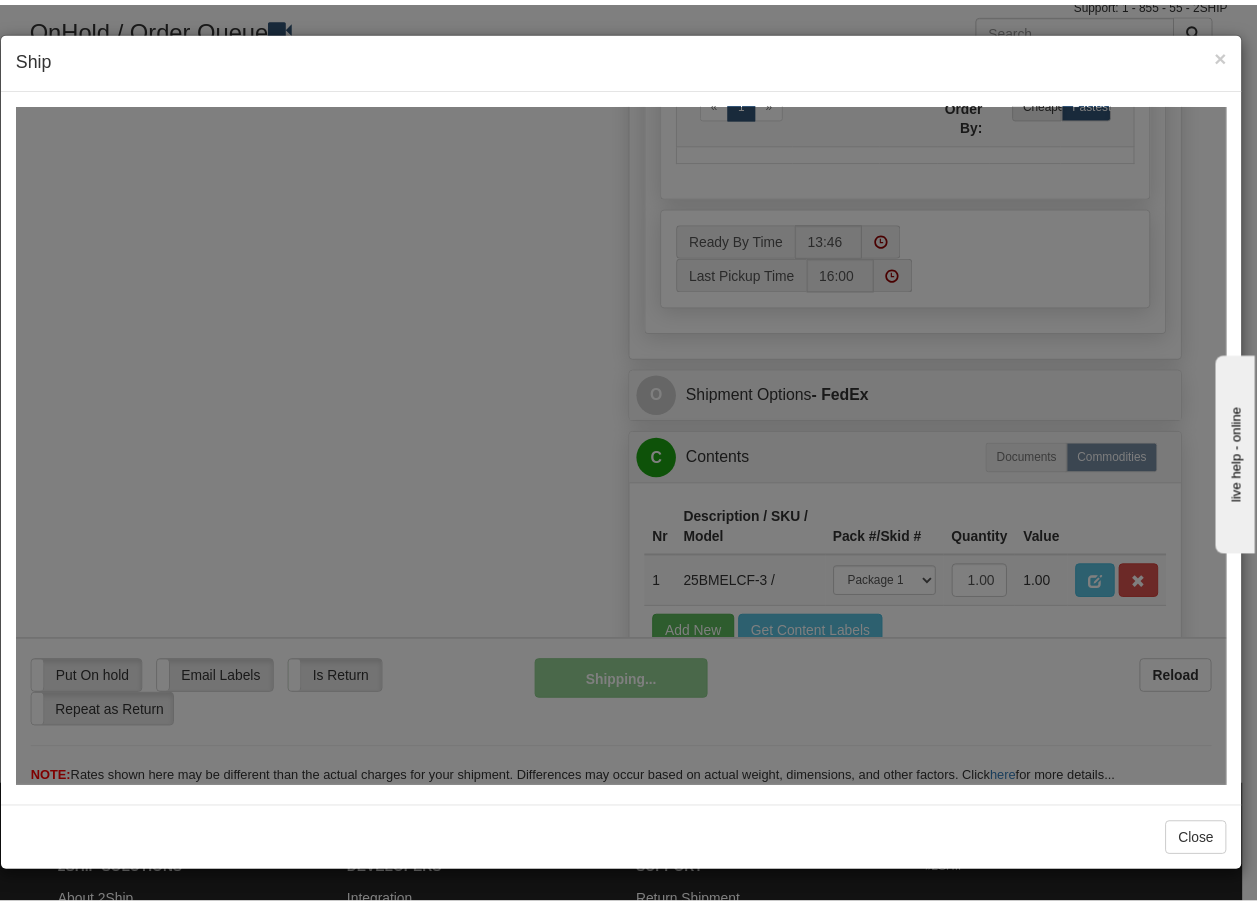 scroll, scrollTop: 1216, scrollLeft: 0, axis: vertical 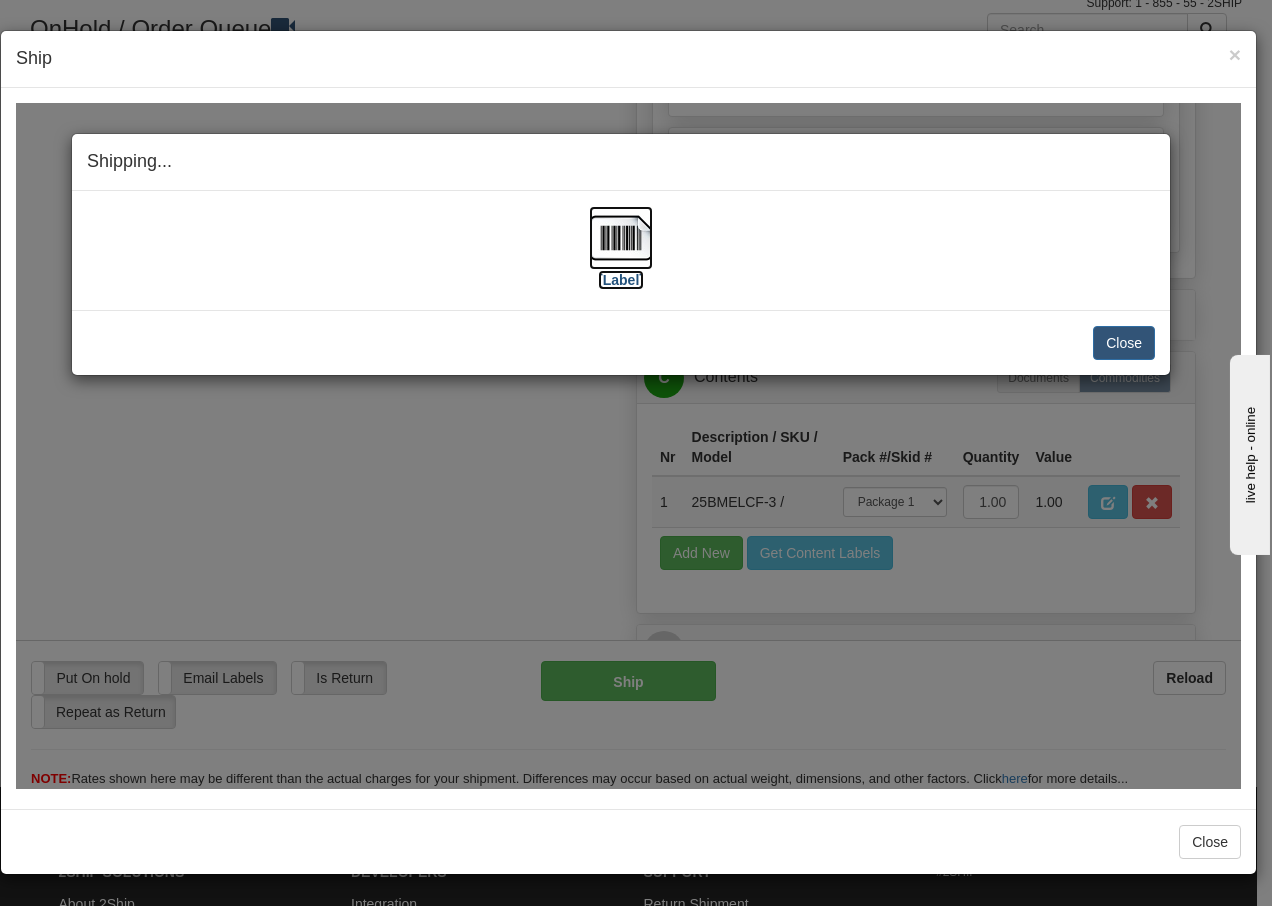 click at bounding box center (621, 237) 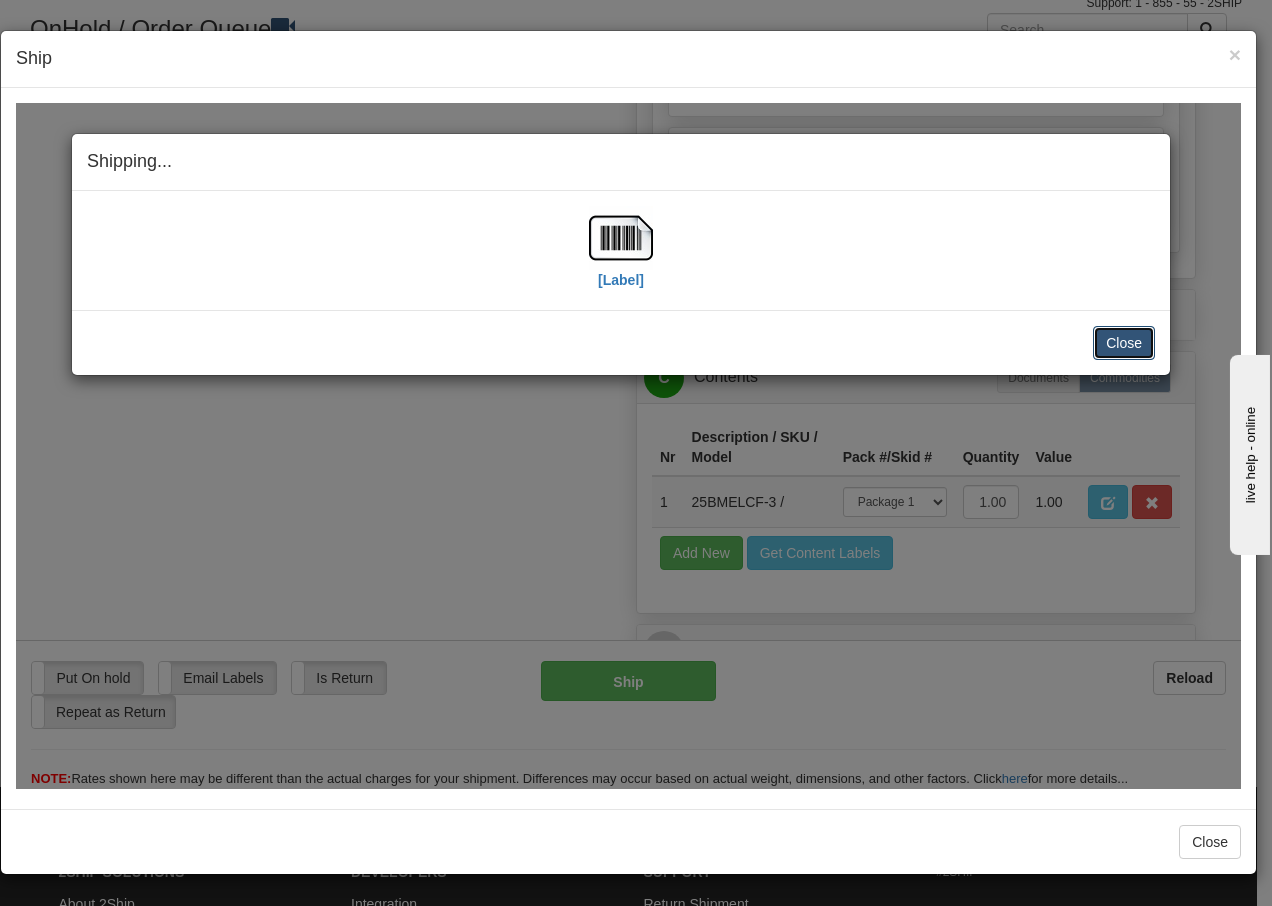 click on "Close" at bounding box center [1124, 342] 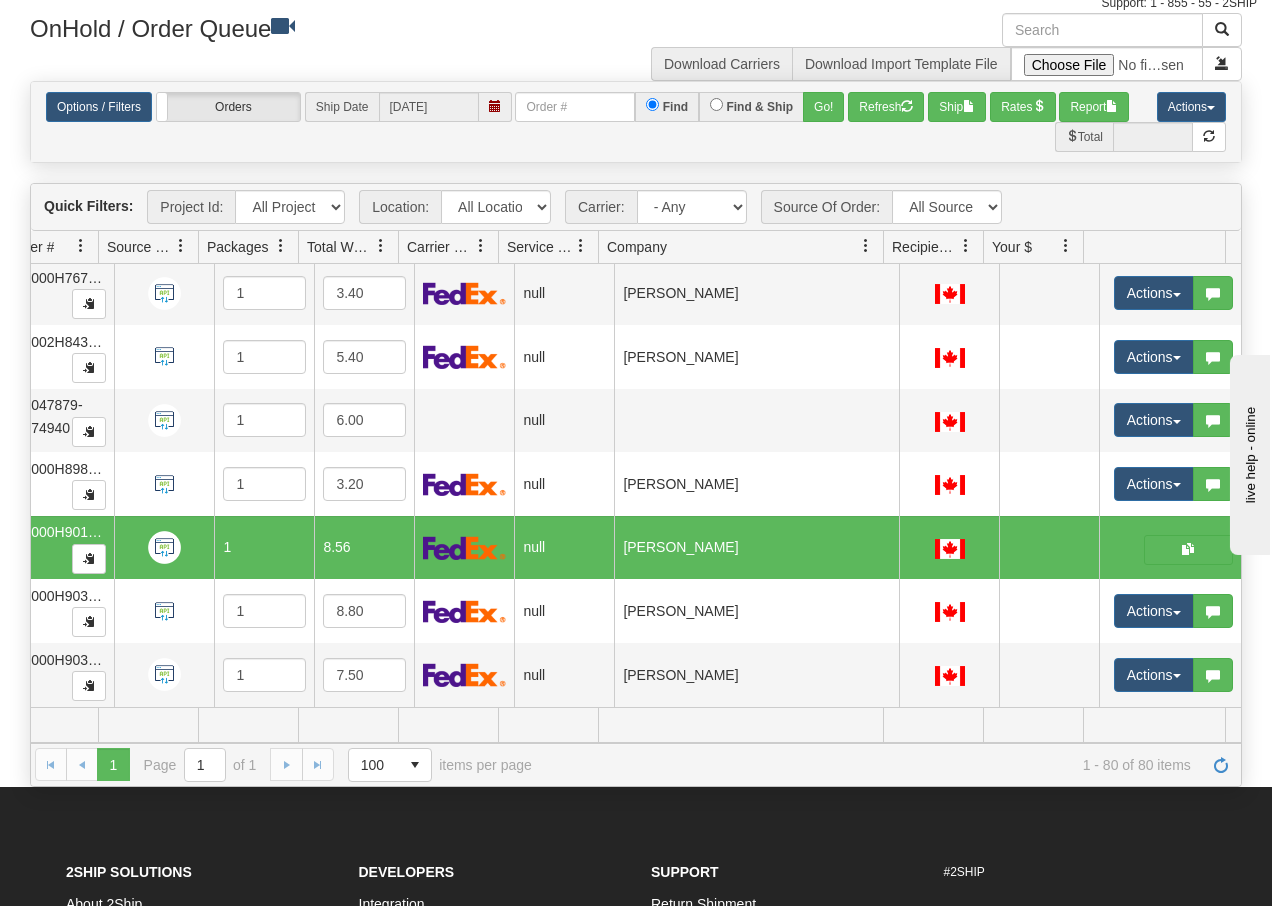 scroll, scrollTop: 0, scrollLeft: 0, axis: both 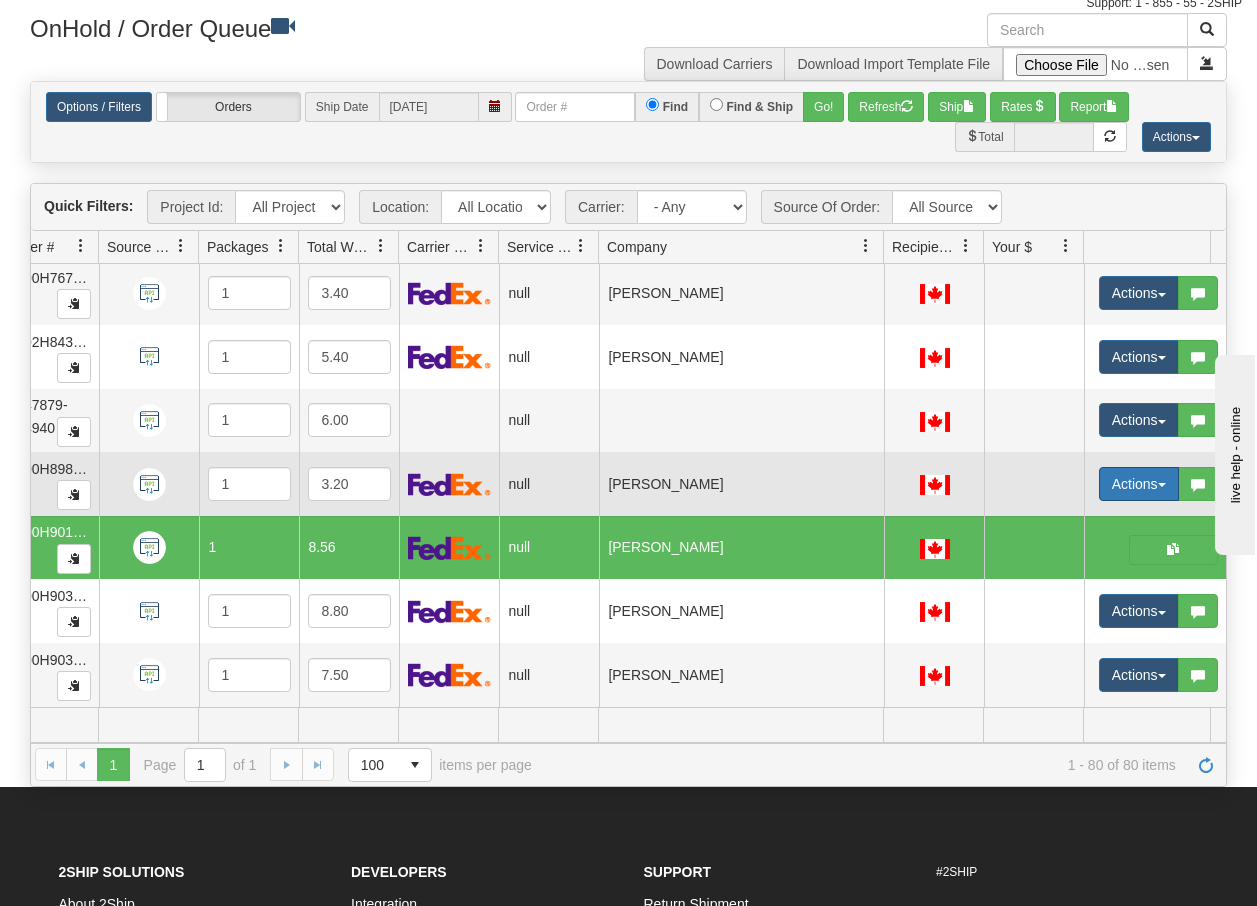 click on "Actions" at bounding box center [1139, 484] 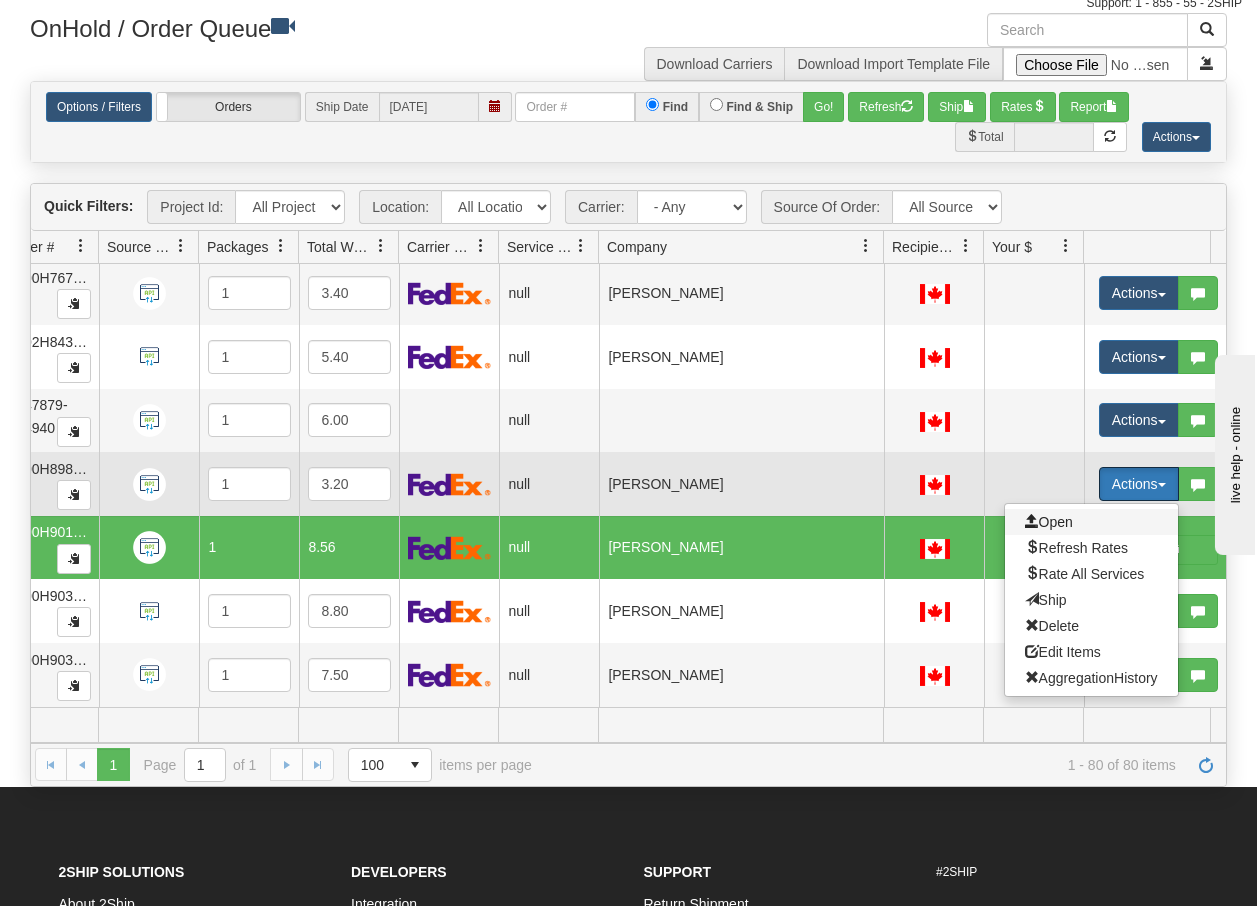 click on "Open" at bounding box center (1049, 522) 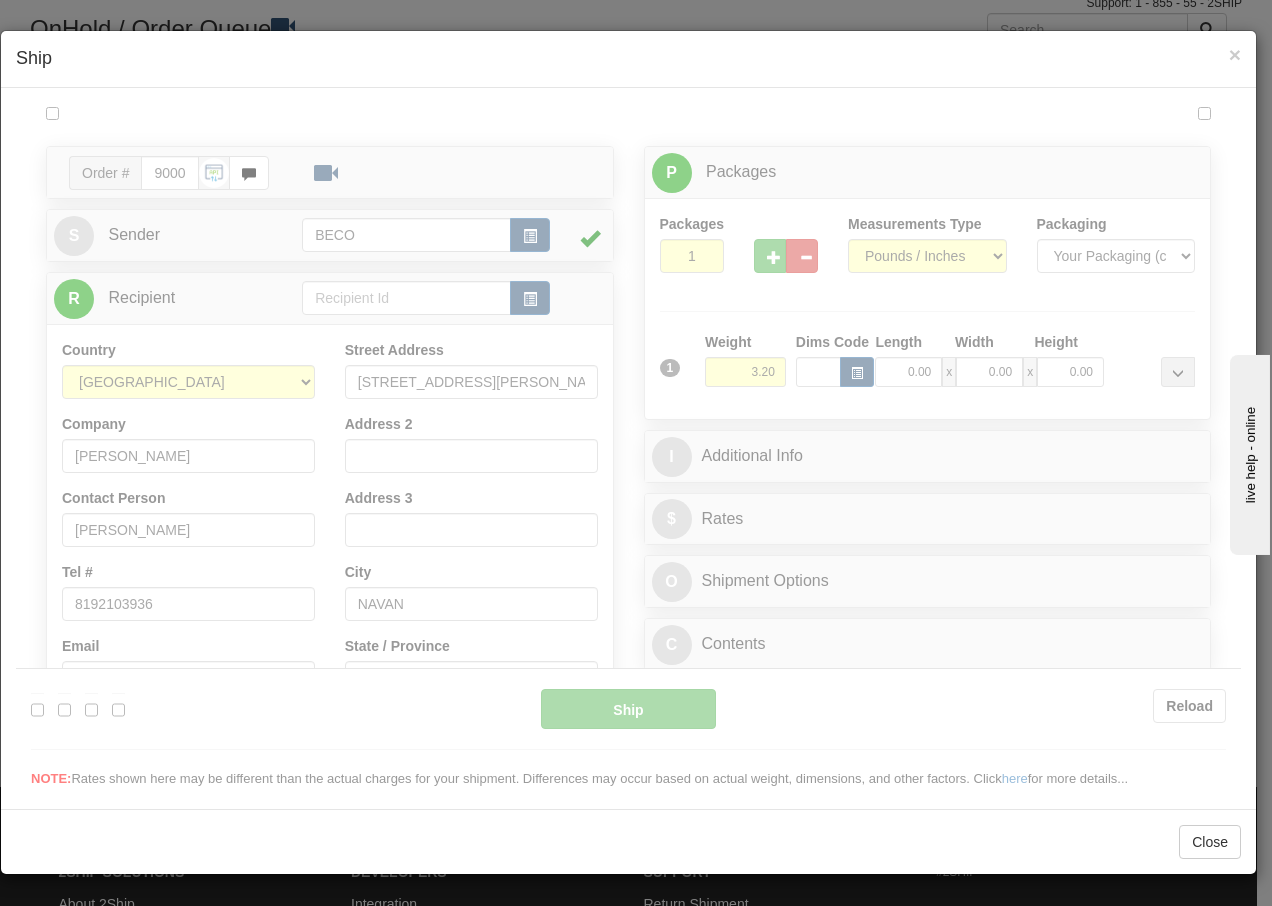 scroll, scrollTop: 0, scrollLeft: 0, axis: both 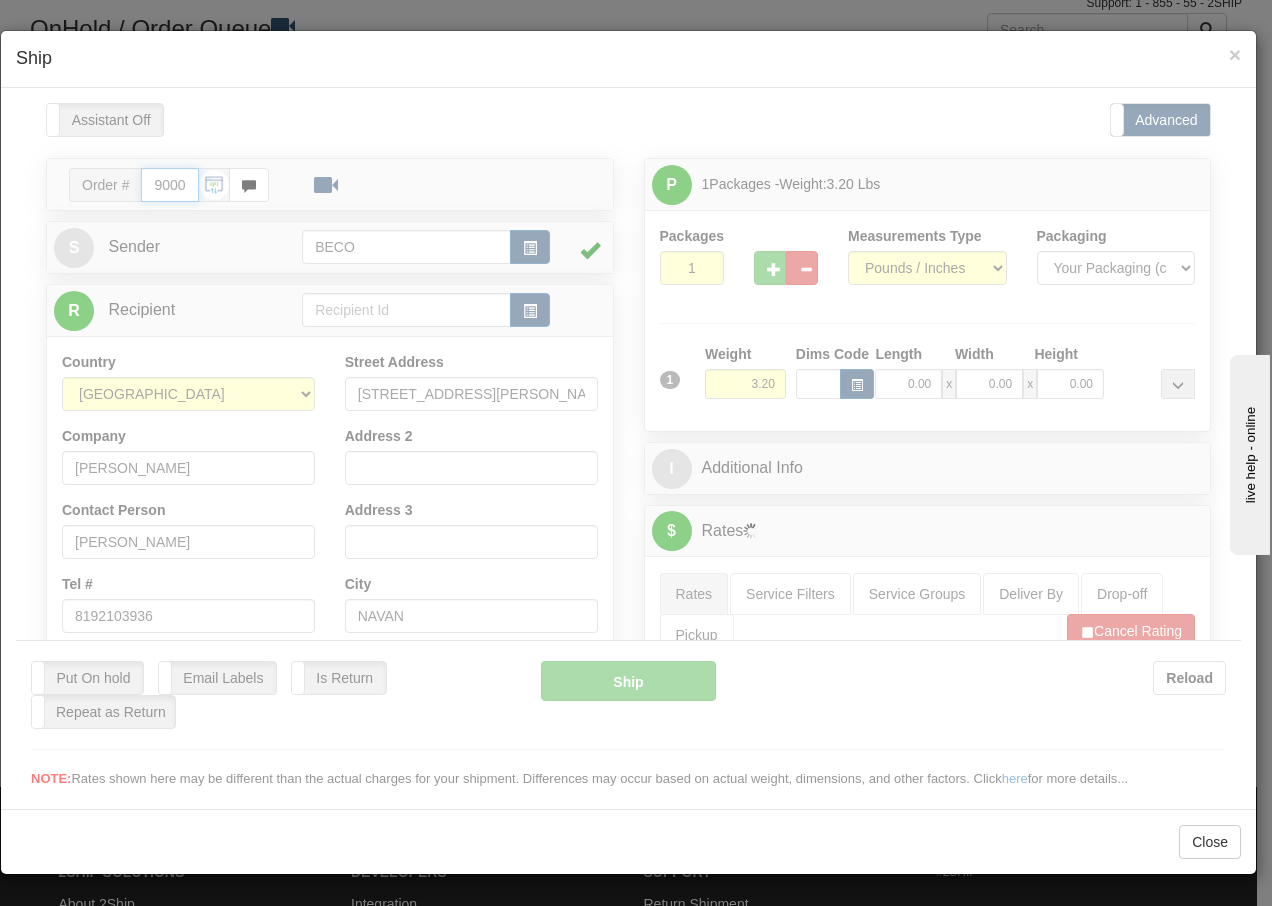 type on "13:47" 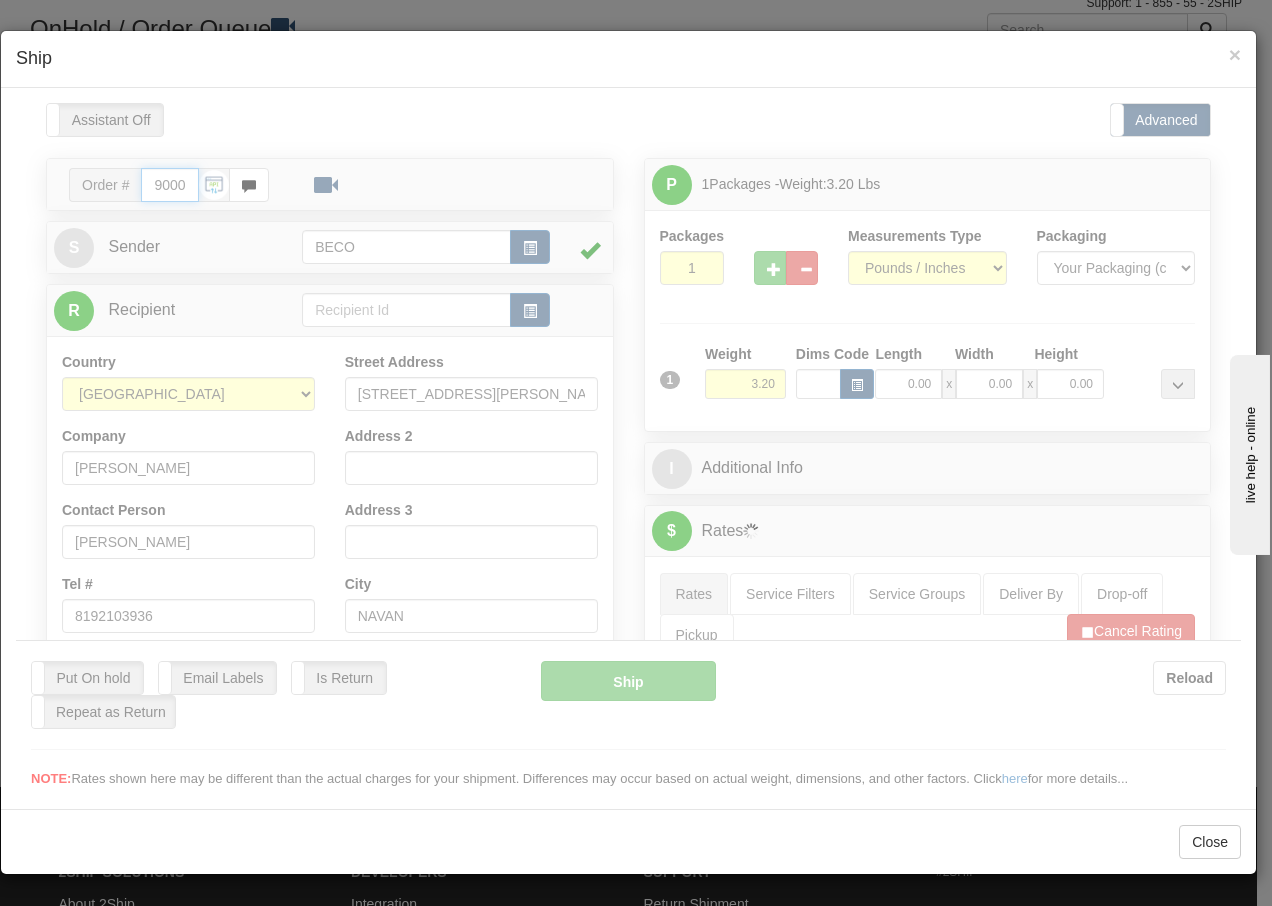 type on "16:00" 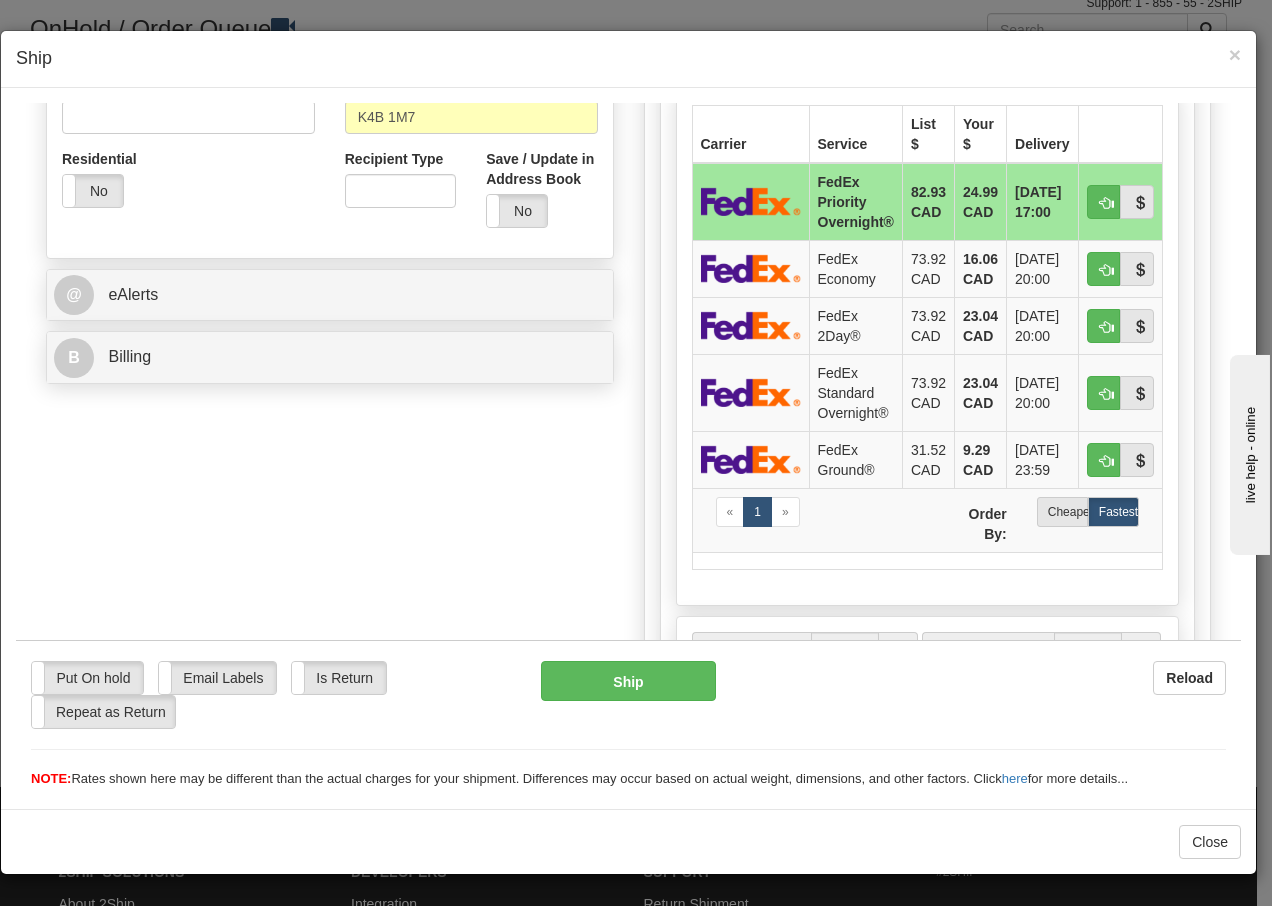 scroll, scrollTop: 653, scrollLeft: 0, axis: vertical 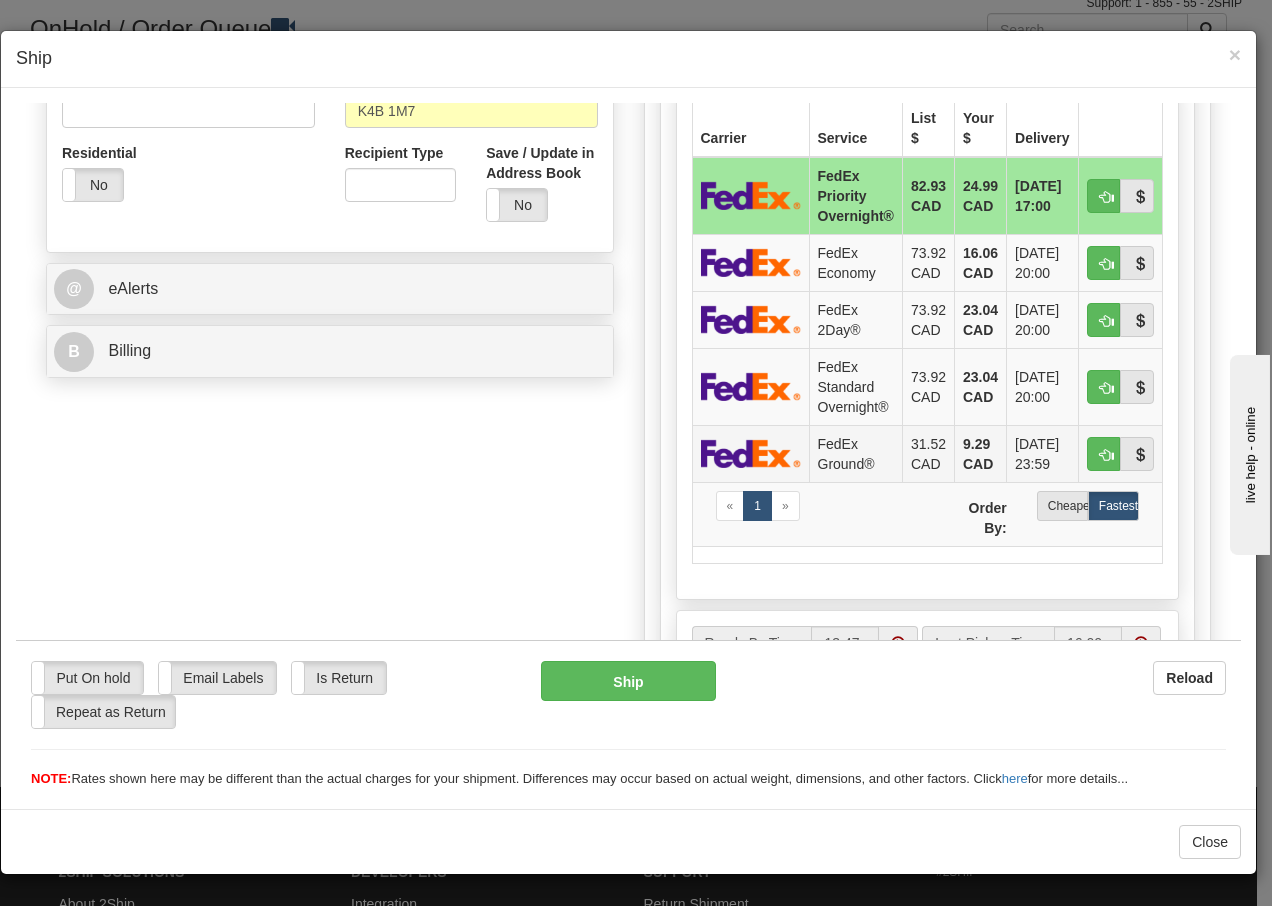 click on "FedEx Ground®" at bounding box center (855, 452) 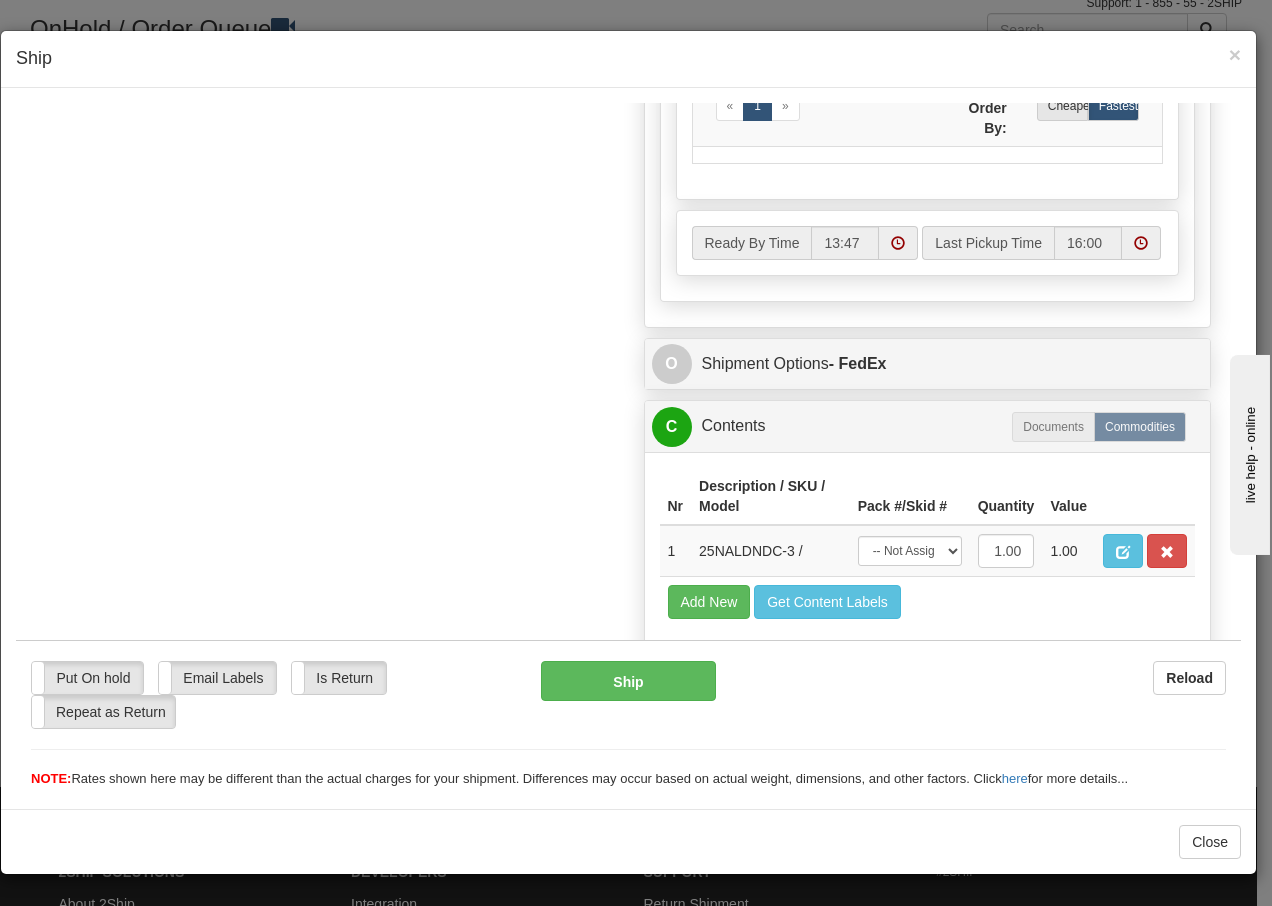 scroll, scrollTop: 1136, scrollLeft: 0, axis: vertical 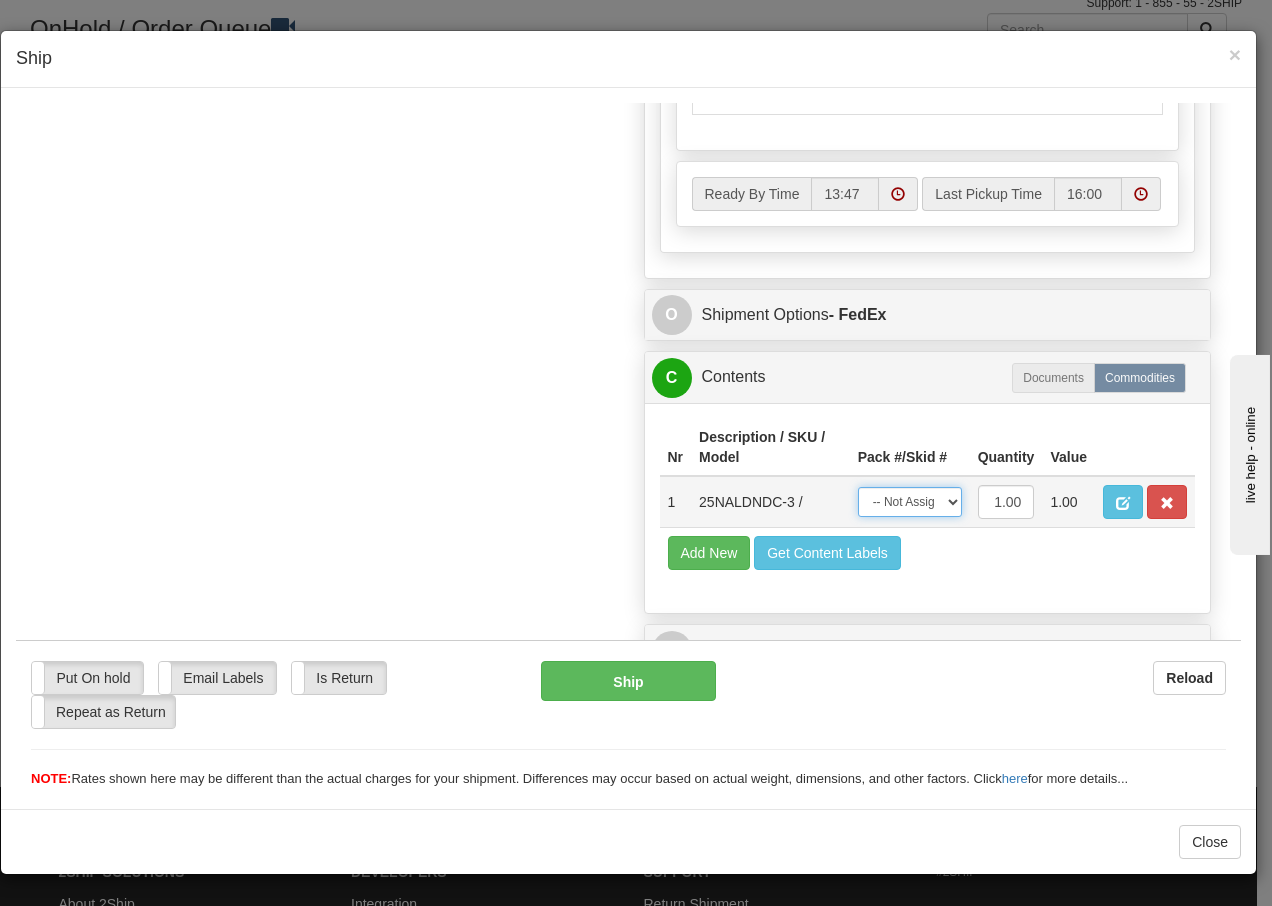 click on "-- Not Assigned --
Package 1" at bounding box center (910, 501) 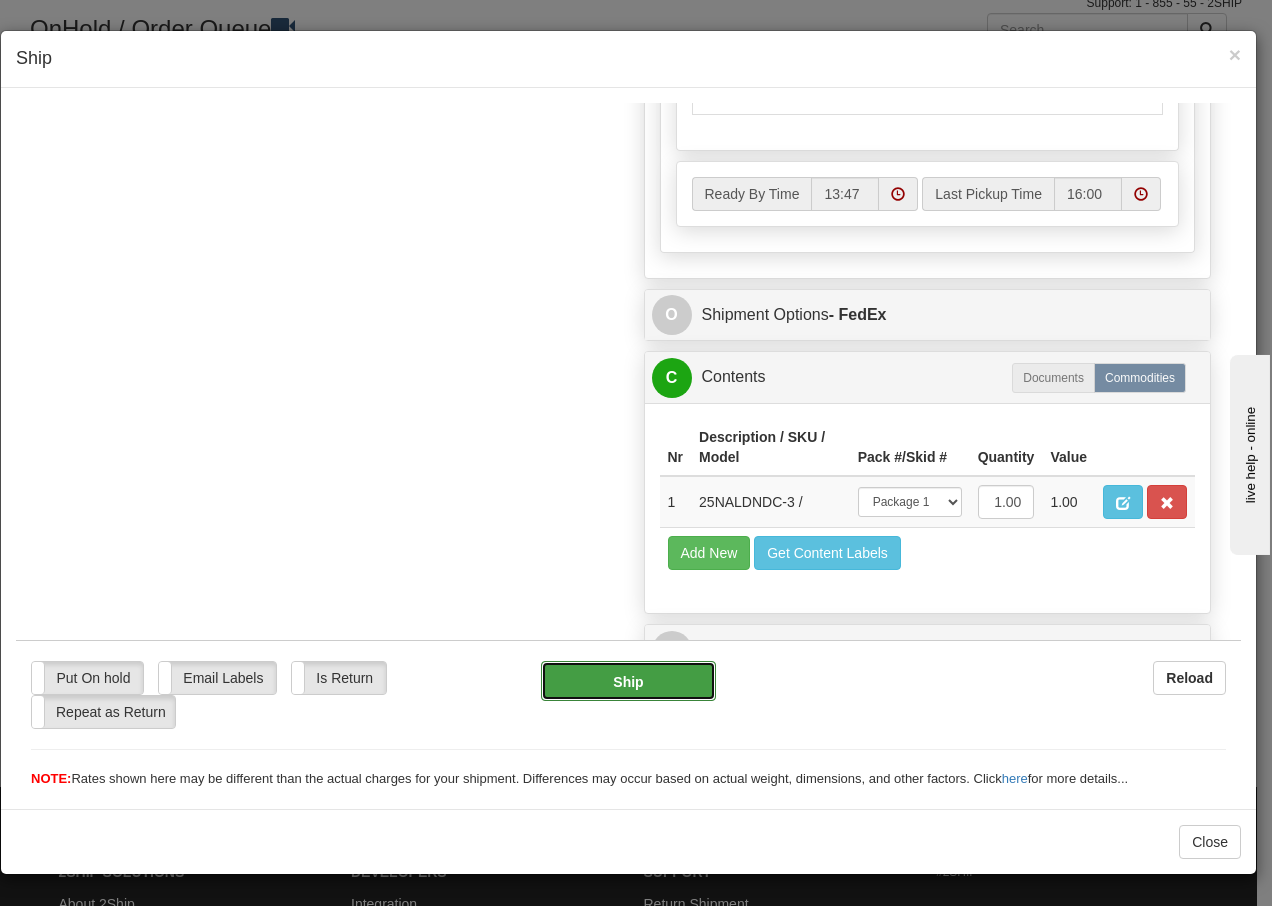 click on "Ship" at bounding box center [628, 680] 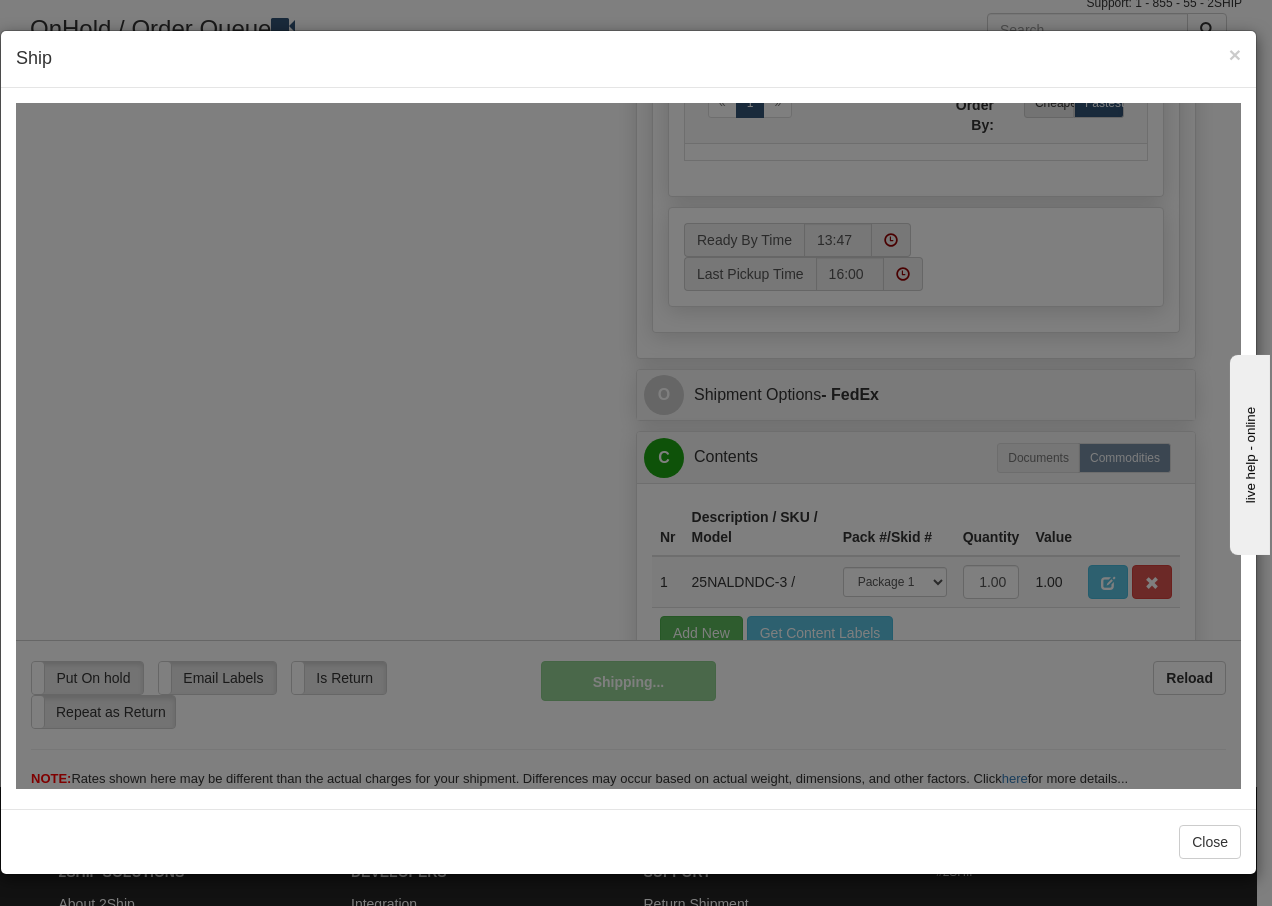 scroll, scrollTop: 1216, scrollLeft: 0, axis: vertical 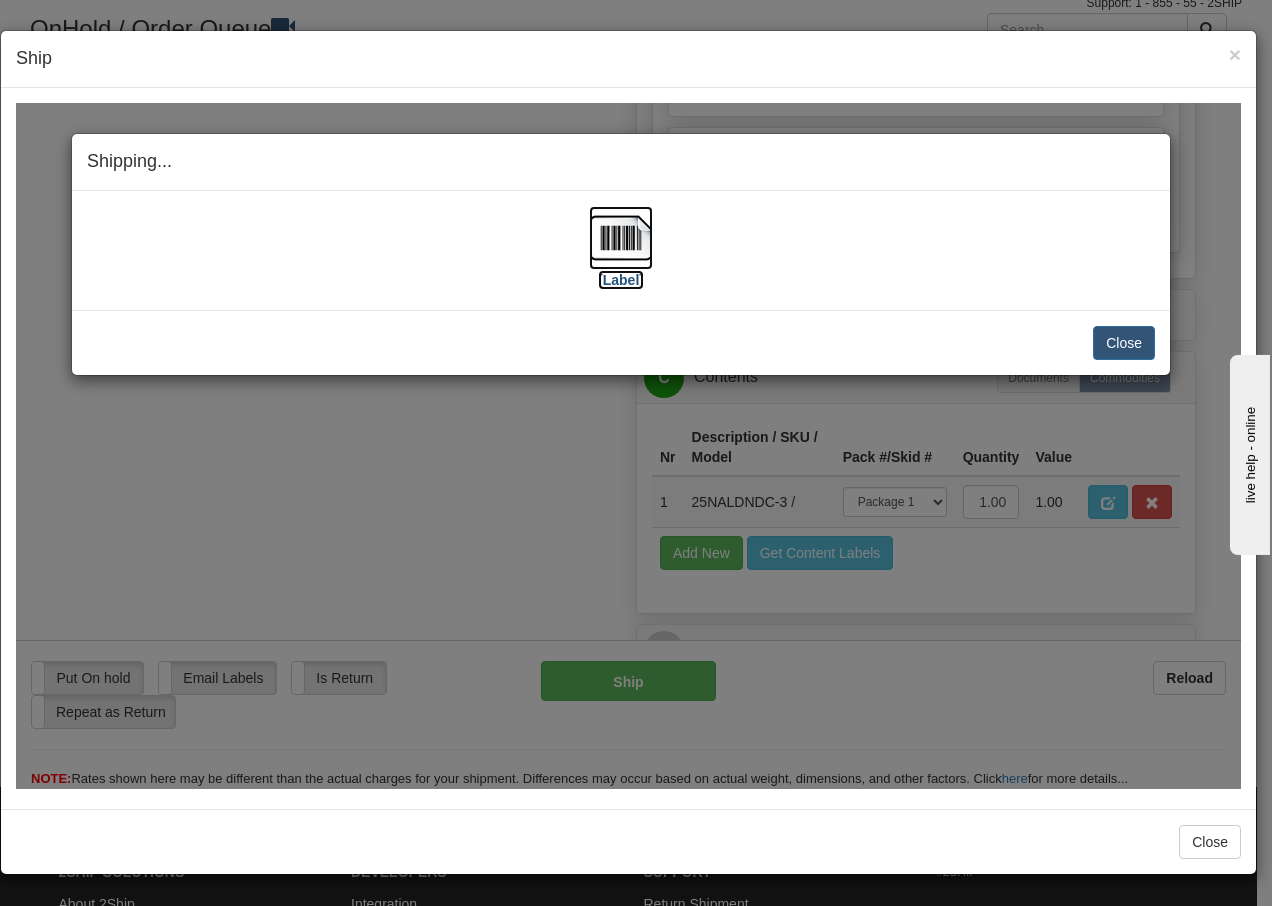 click at bounding box center (621, 237) 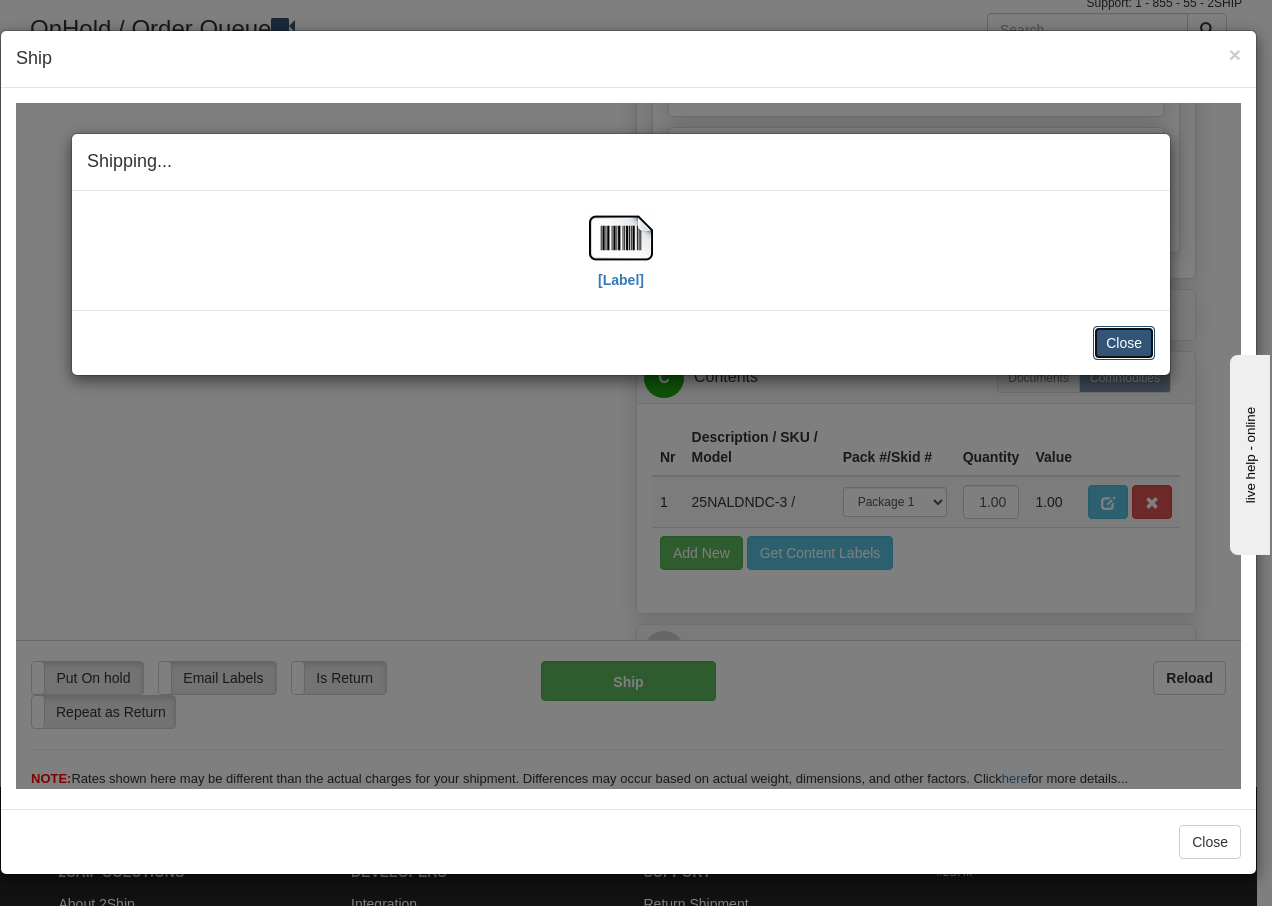 click on "Close" at bounding box center (1124, 342) 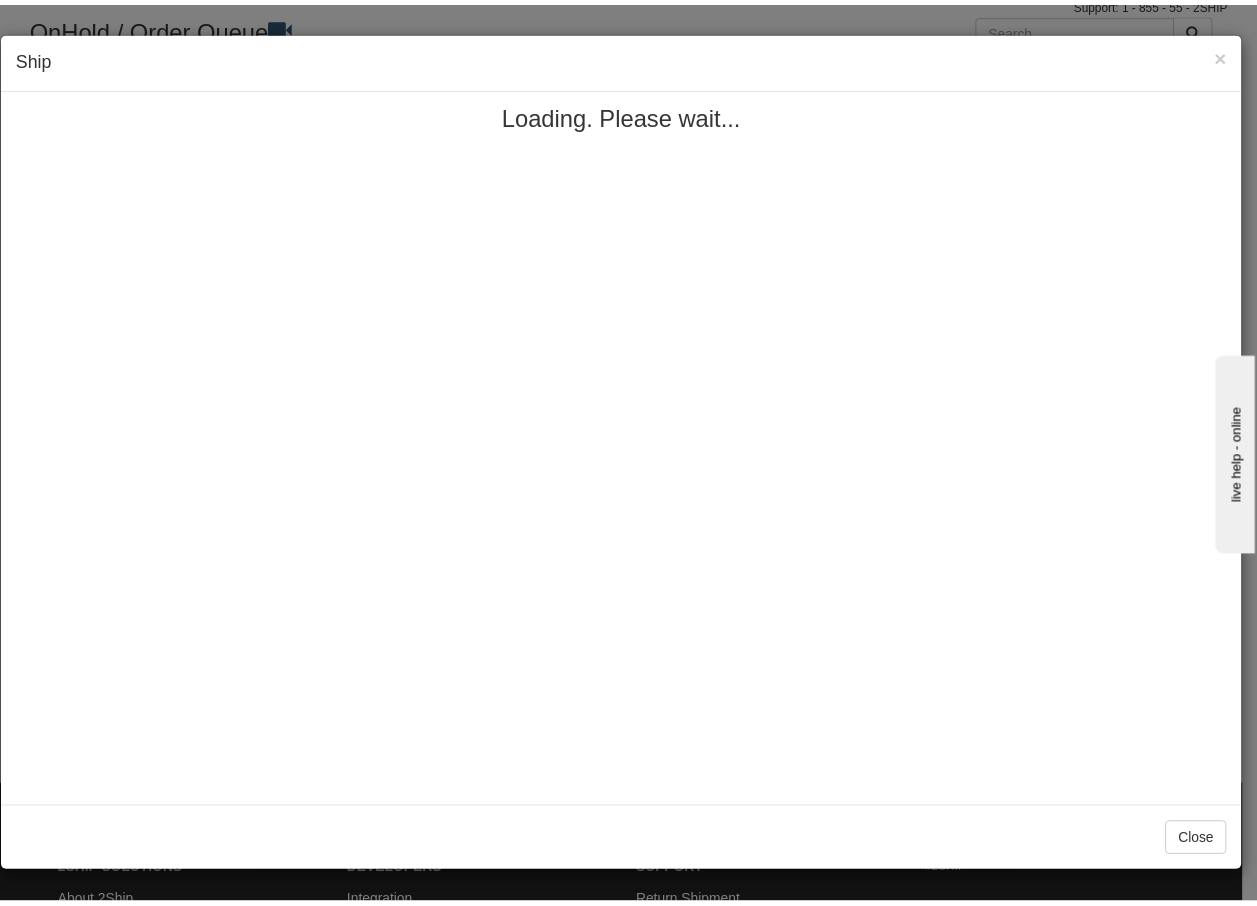 scroll, scrollTop: 0, scrollLeft: 0, axis: both 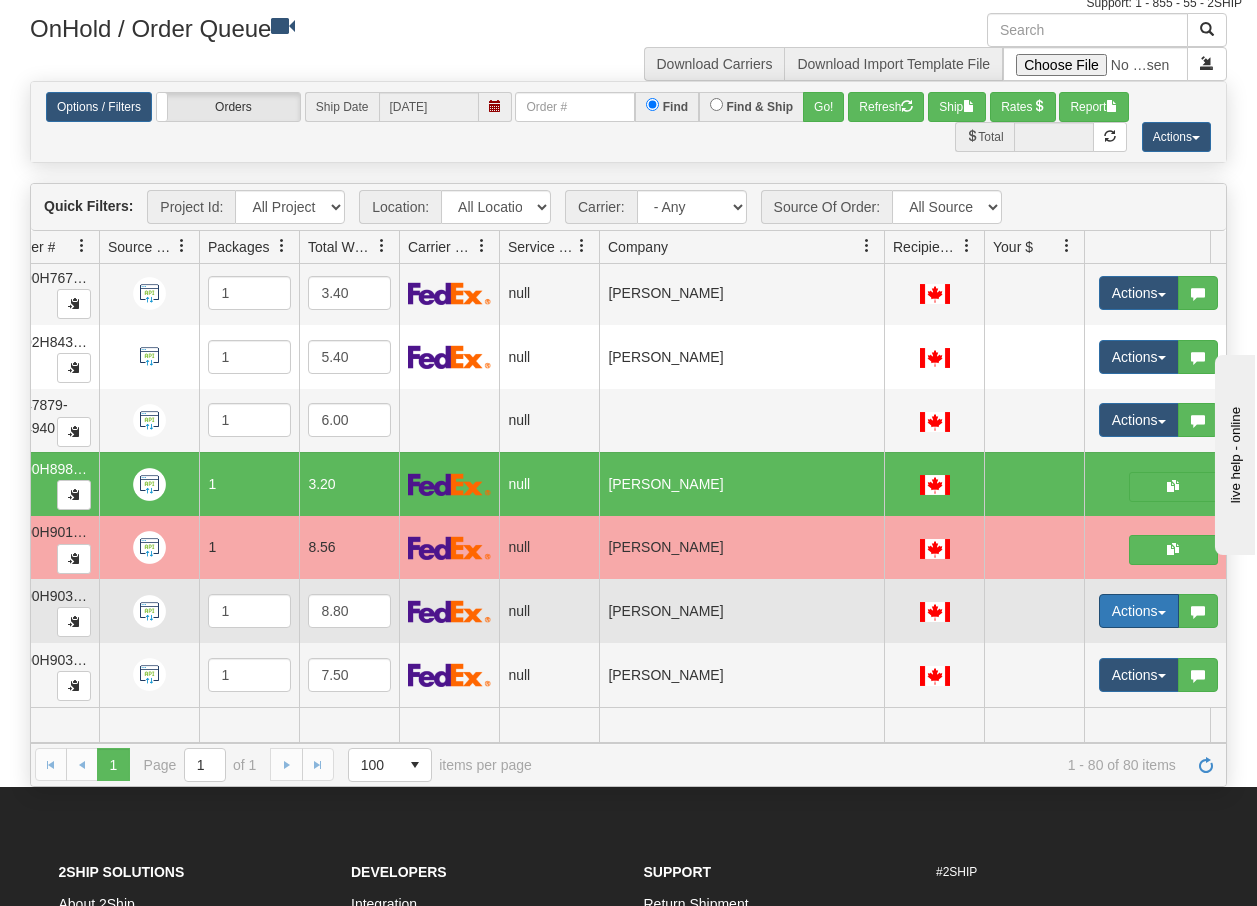 click on "Actions" at bounding box center (1139, 611) 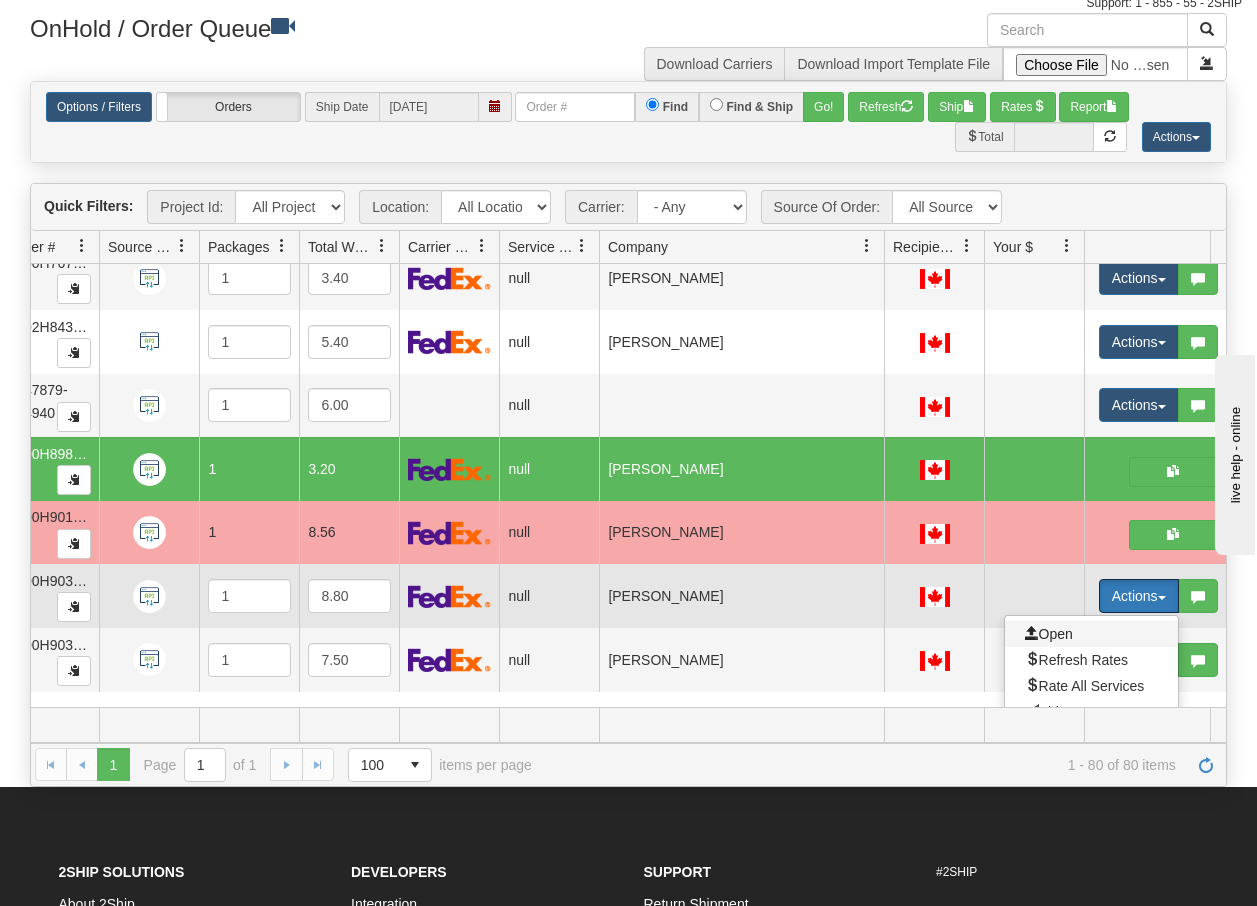click on "Open" at bounding box center (1049, 634) 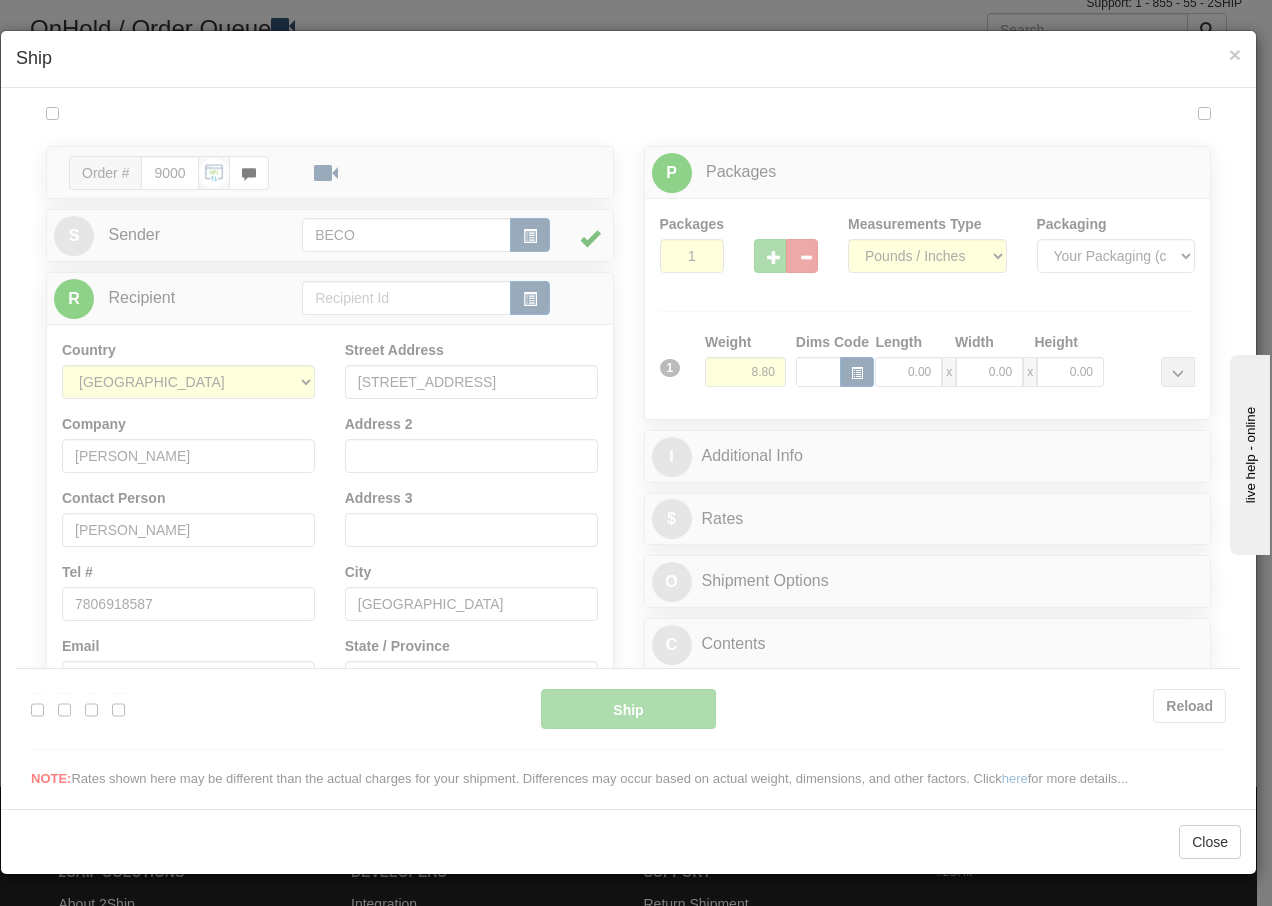 scroll, scrollTop: 0, scrollLeft: 0, axis: both 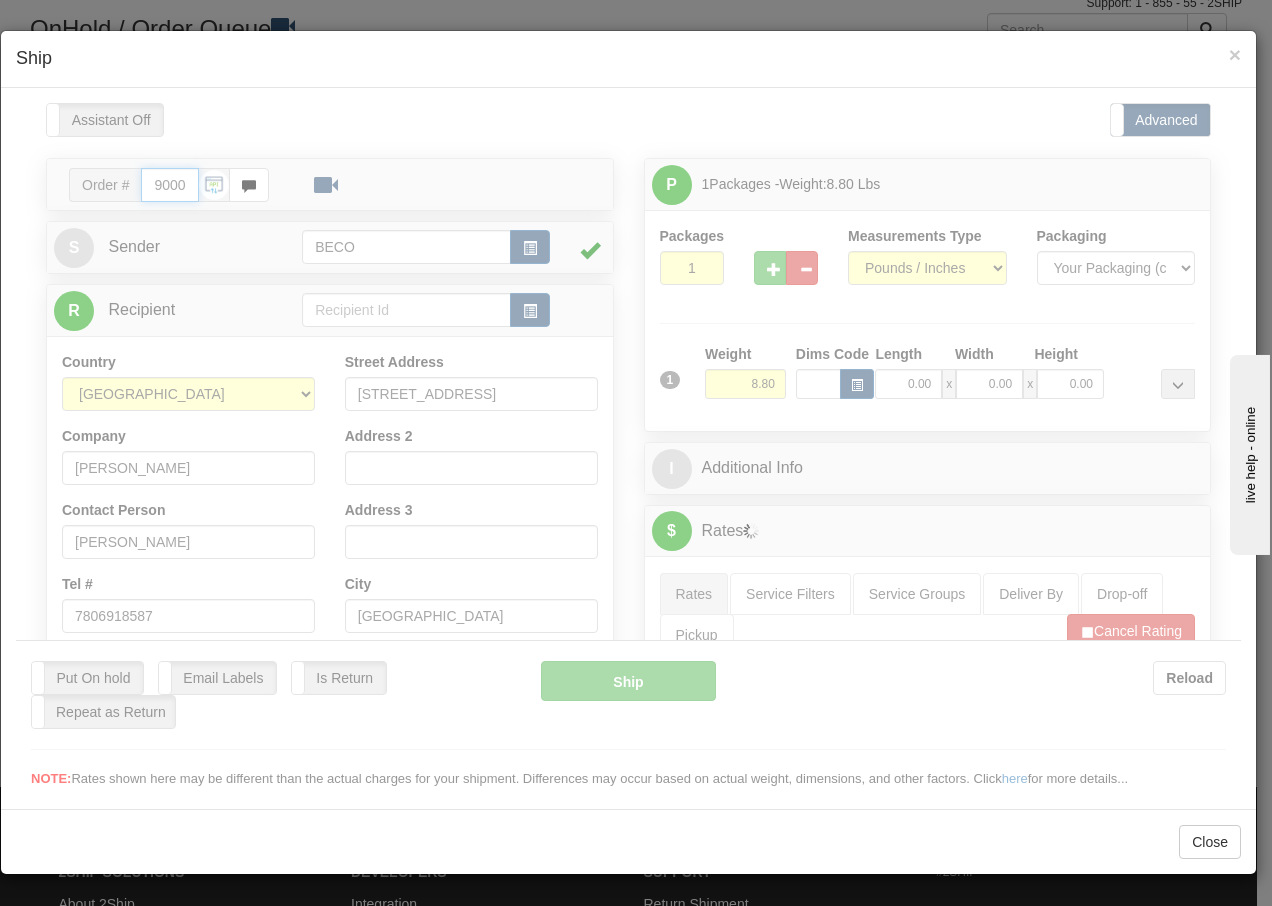 type on "13:48" 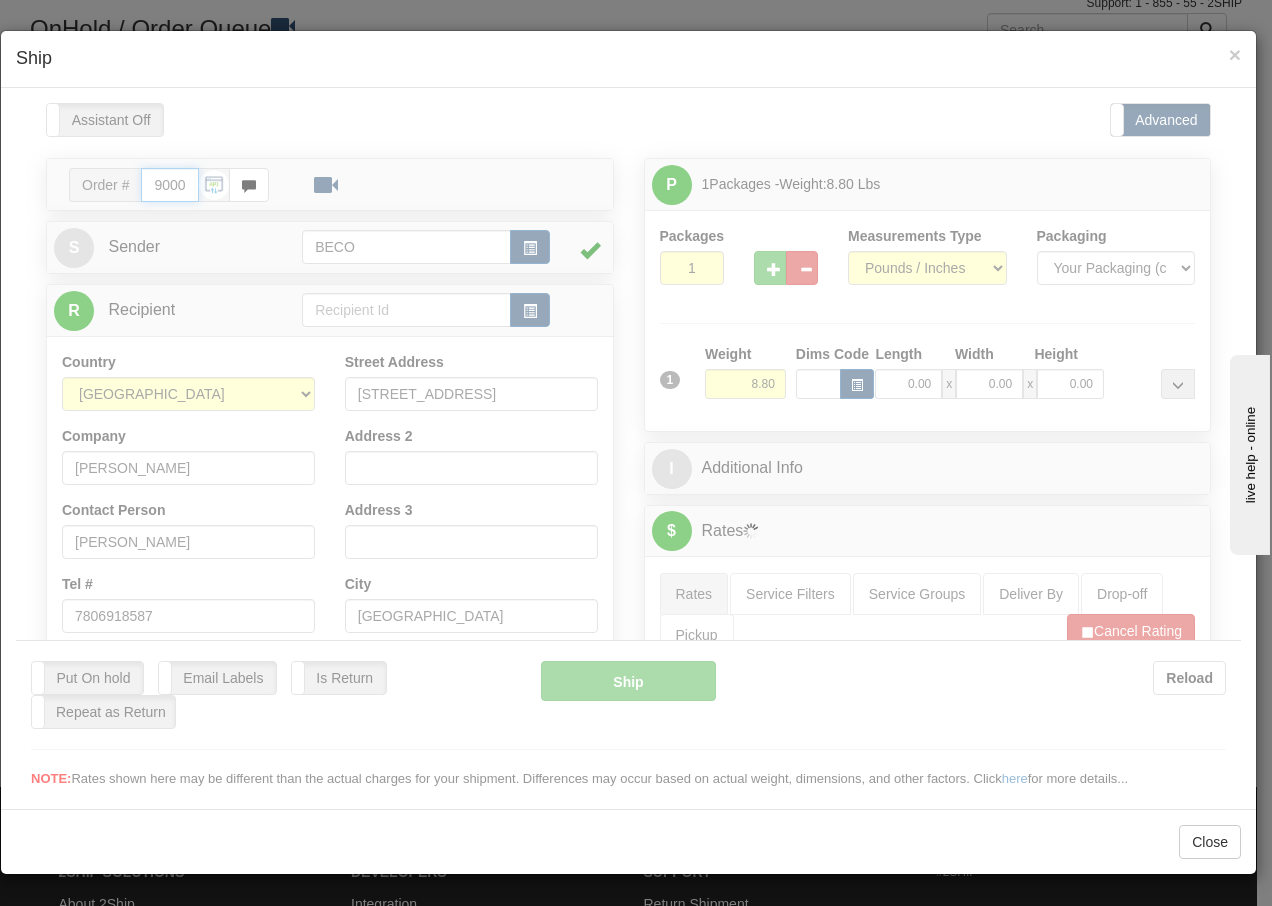 type on "16:00" 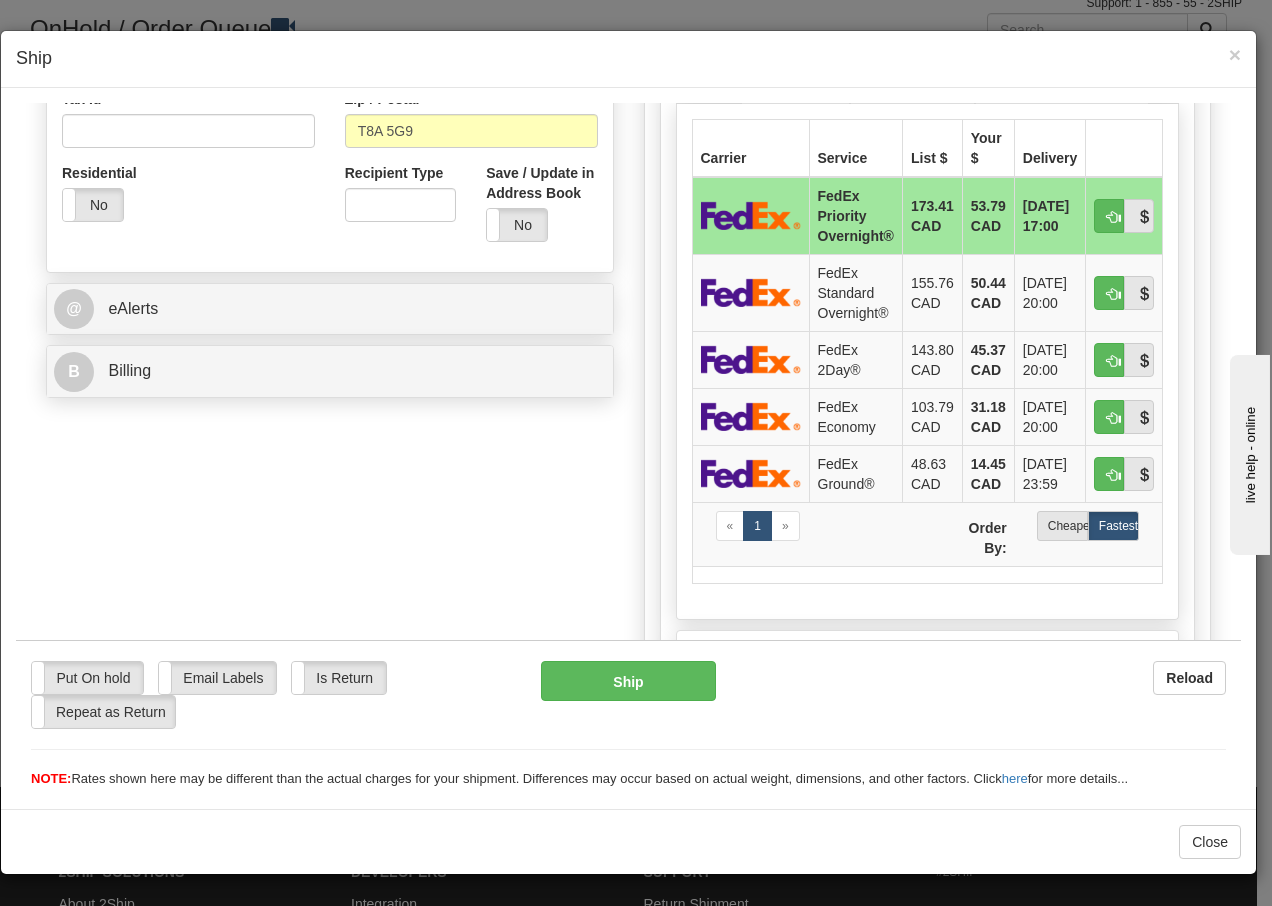 scroll, scrollTop: 640, scrollLeft: 0, axis: vertical 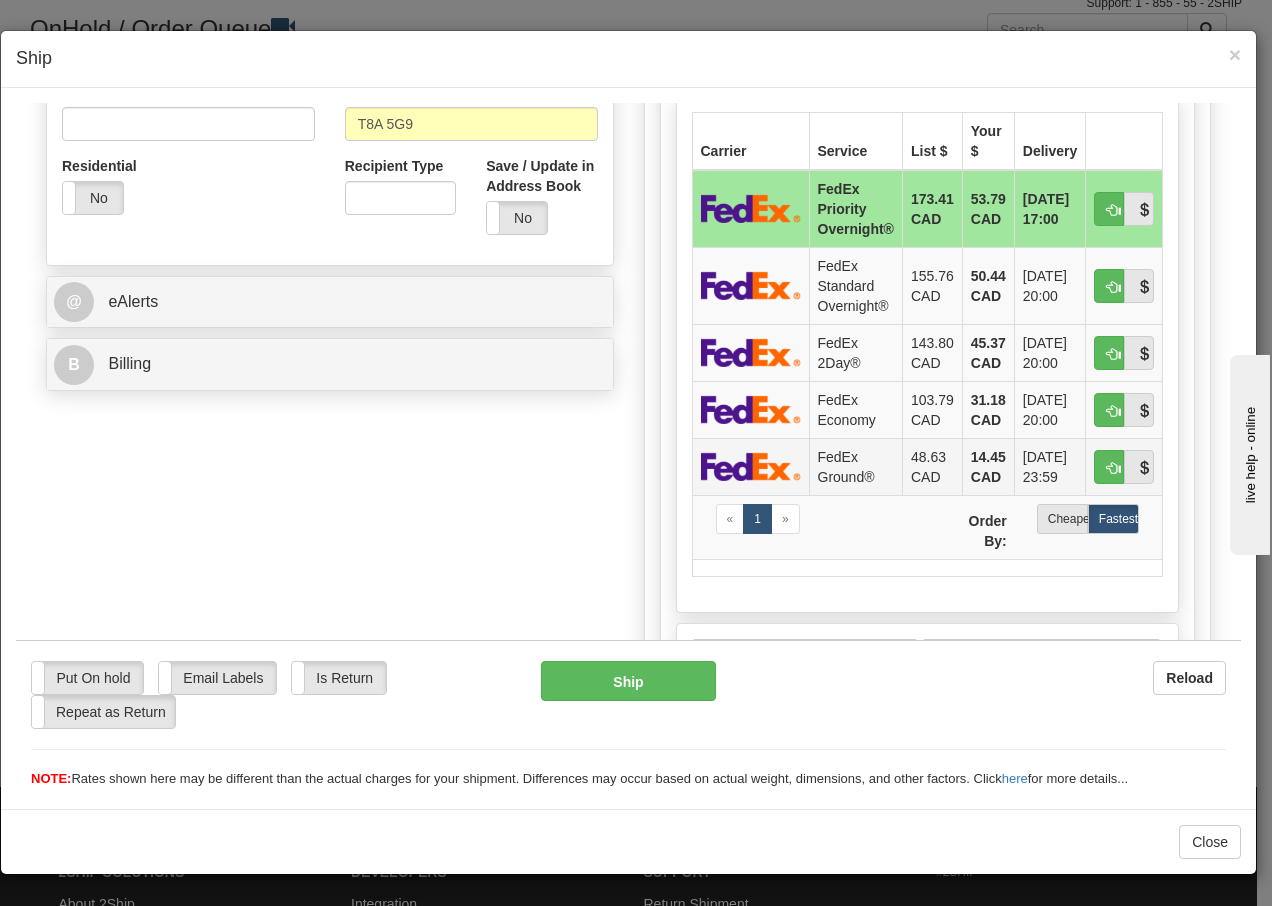 click on "FedEx Ground®" at bounding box center (855, 465) 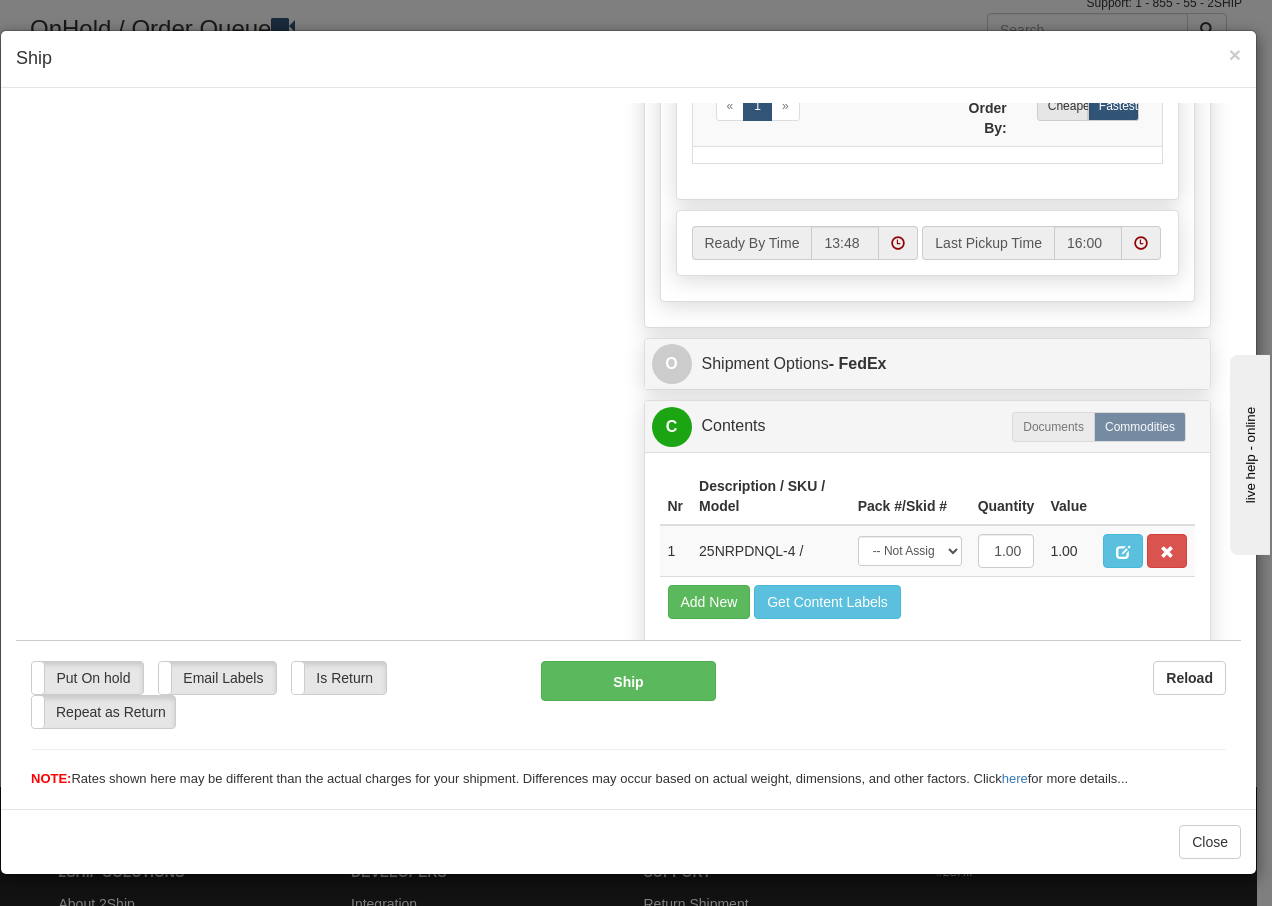 scroll, scrollTop: 1136, scrollLeft: 0, axis: vertical 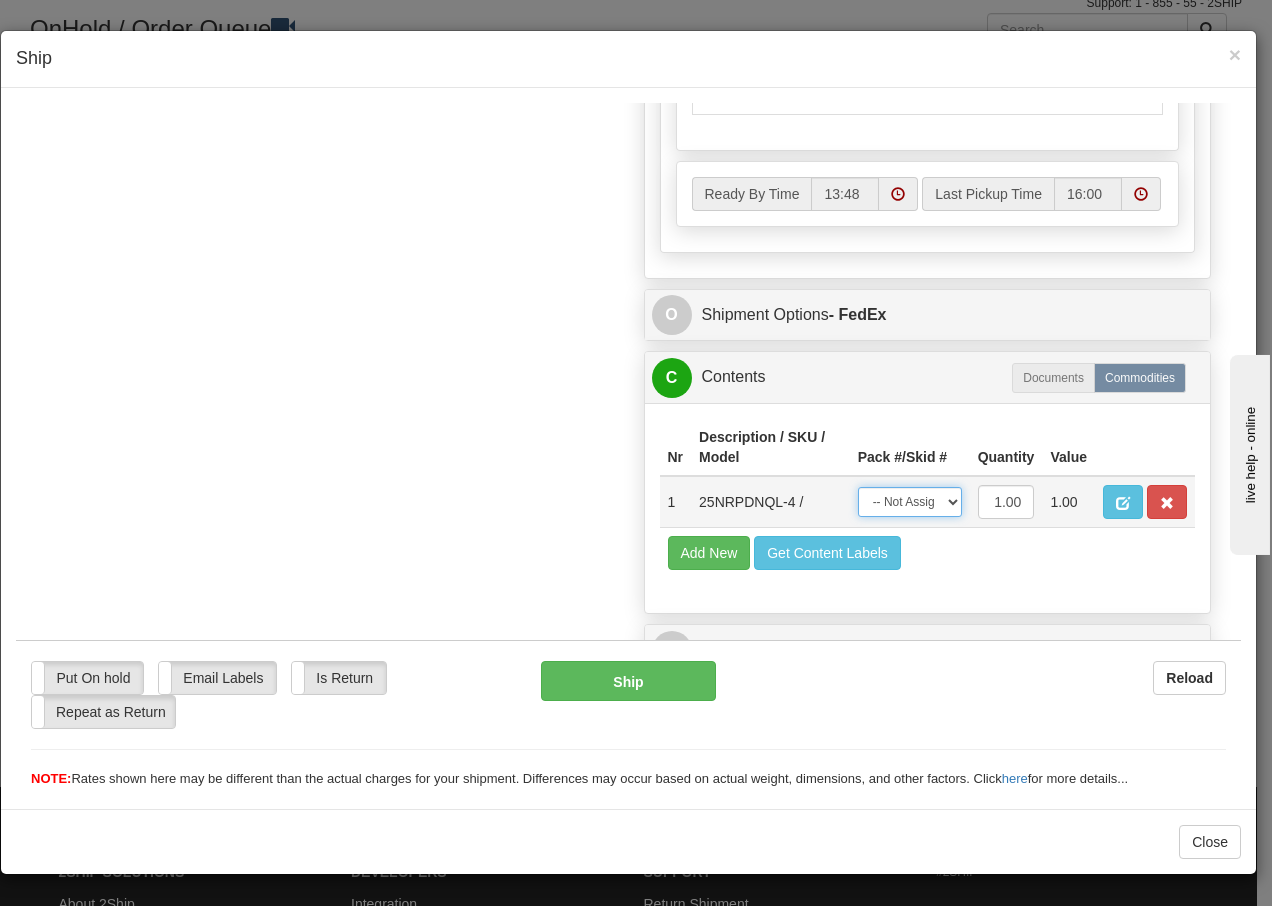 drag, startPoint x: 925, startPoint y: 497, endPoint x: 924, endPoint y: 508, distance: 11.045361 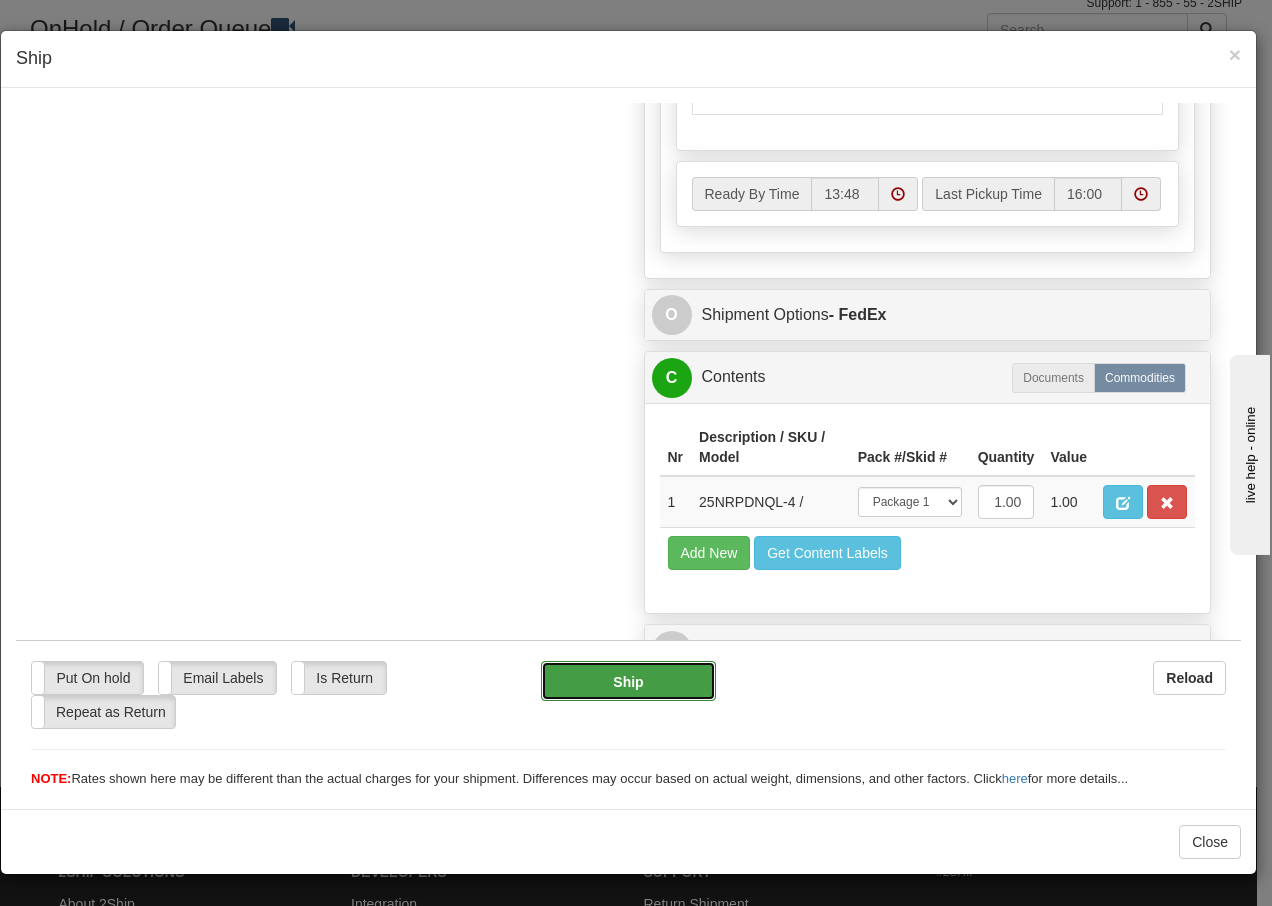 click on "Ship" at bounding box center (628, 680) 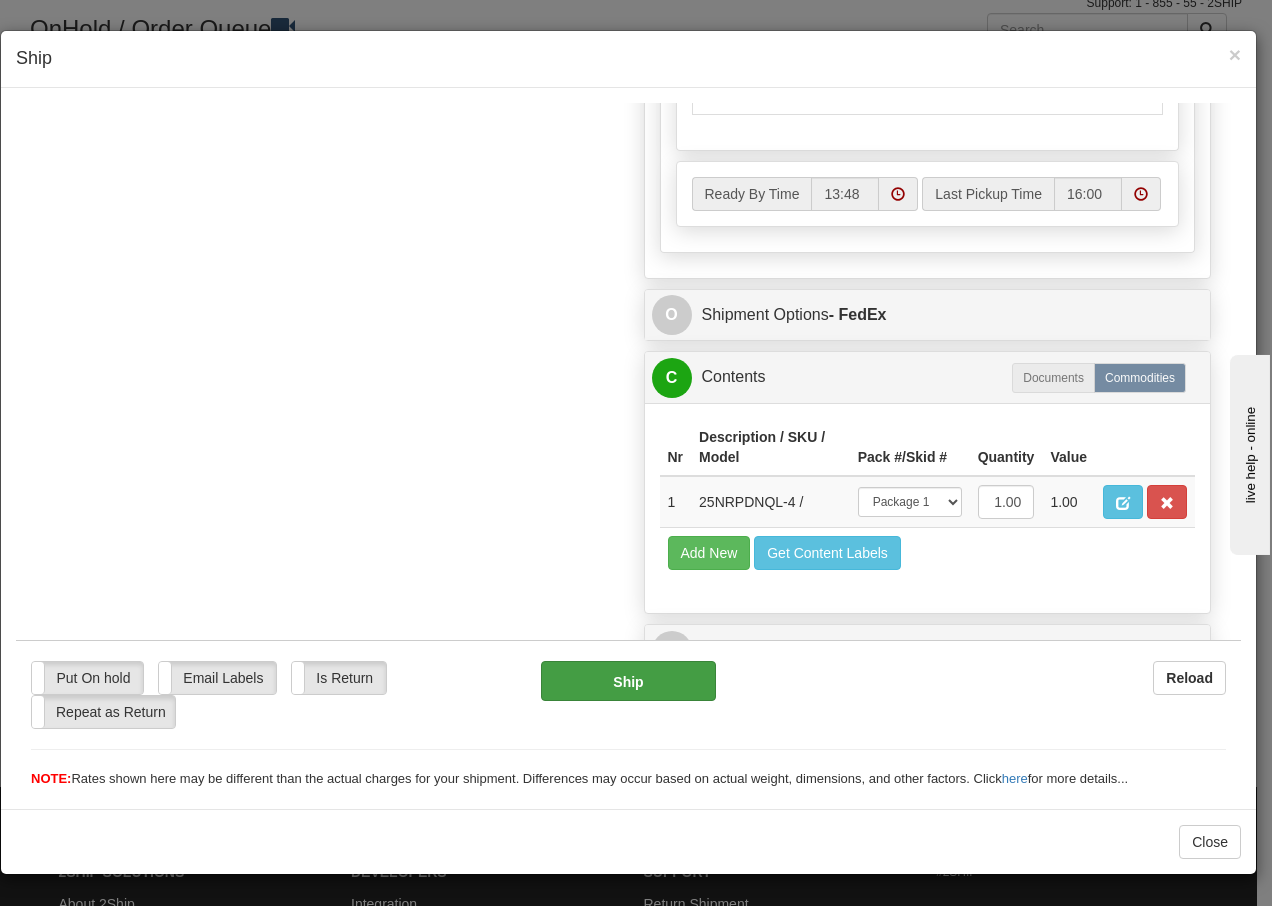 scroll, scrollTop: 1216, scrollLeft: 0, axis: vertical 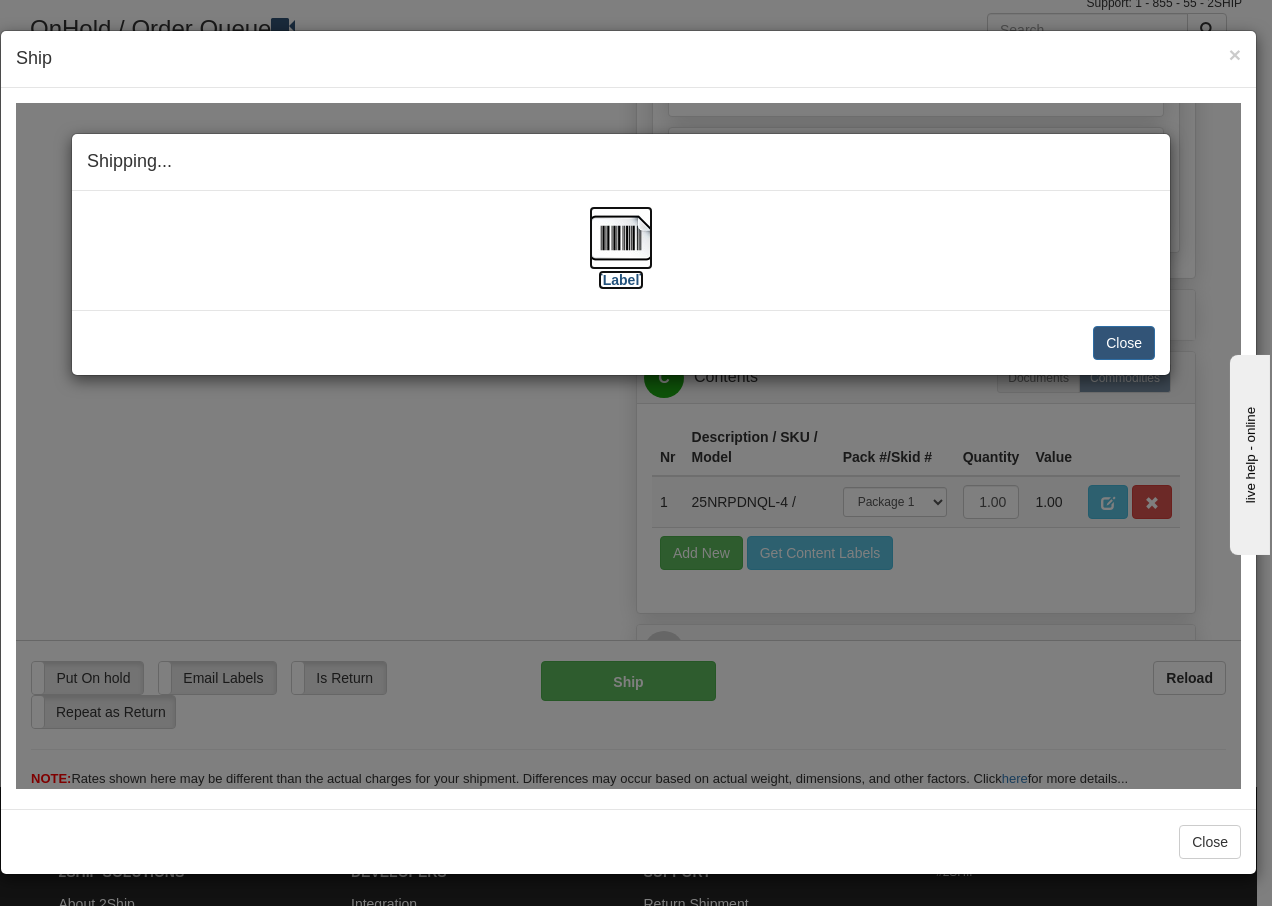 click at bounding box center [621, 237] 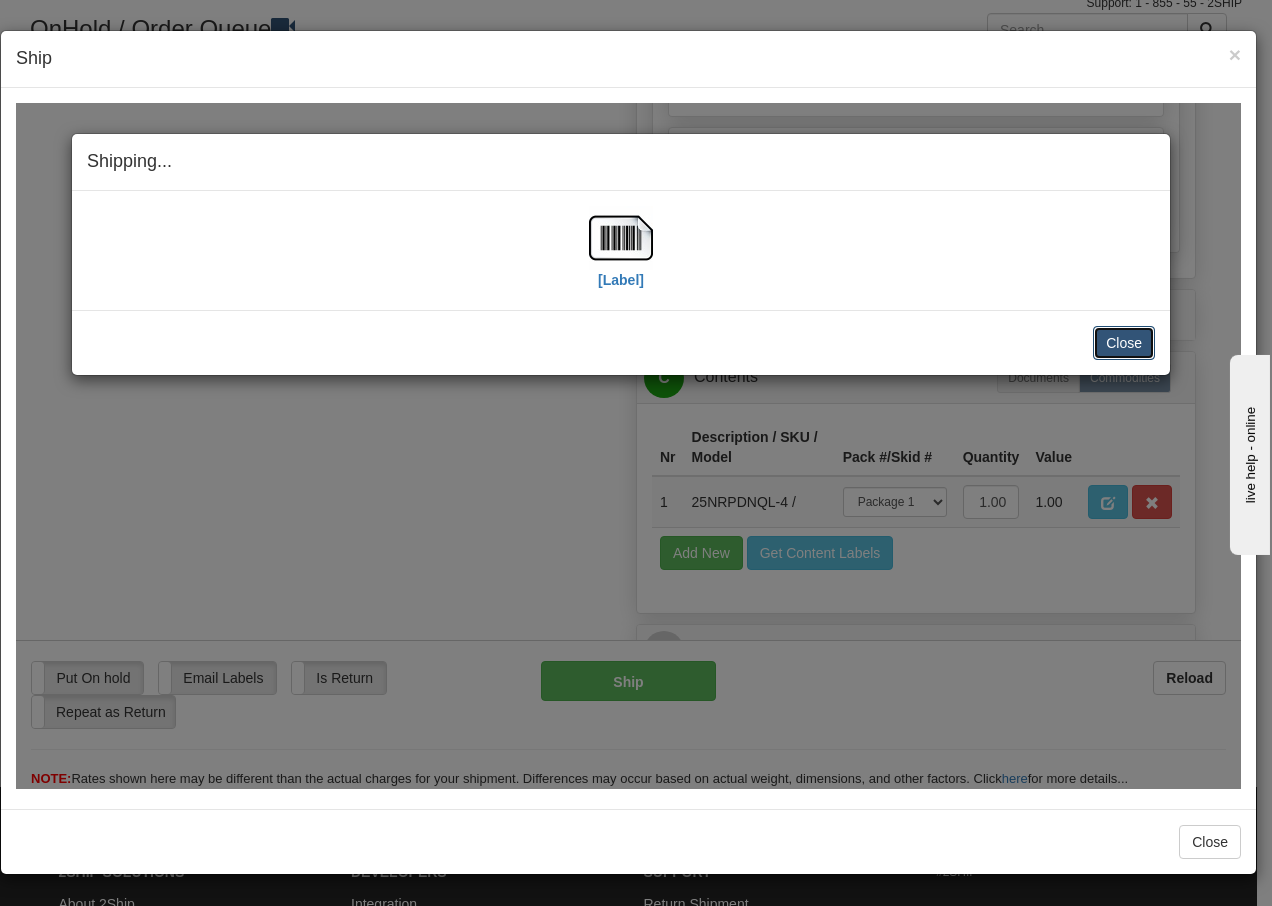 click on "Close" at bounding box center (1124, 342) 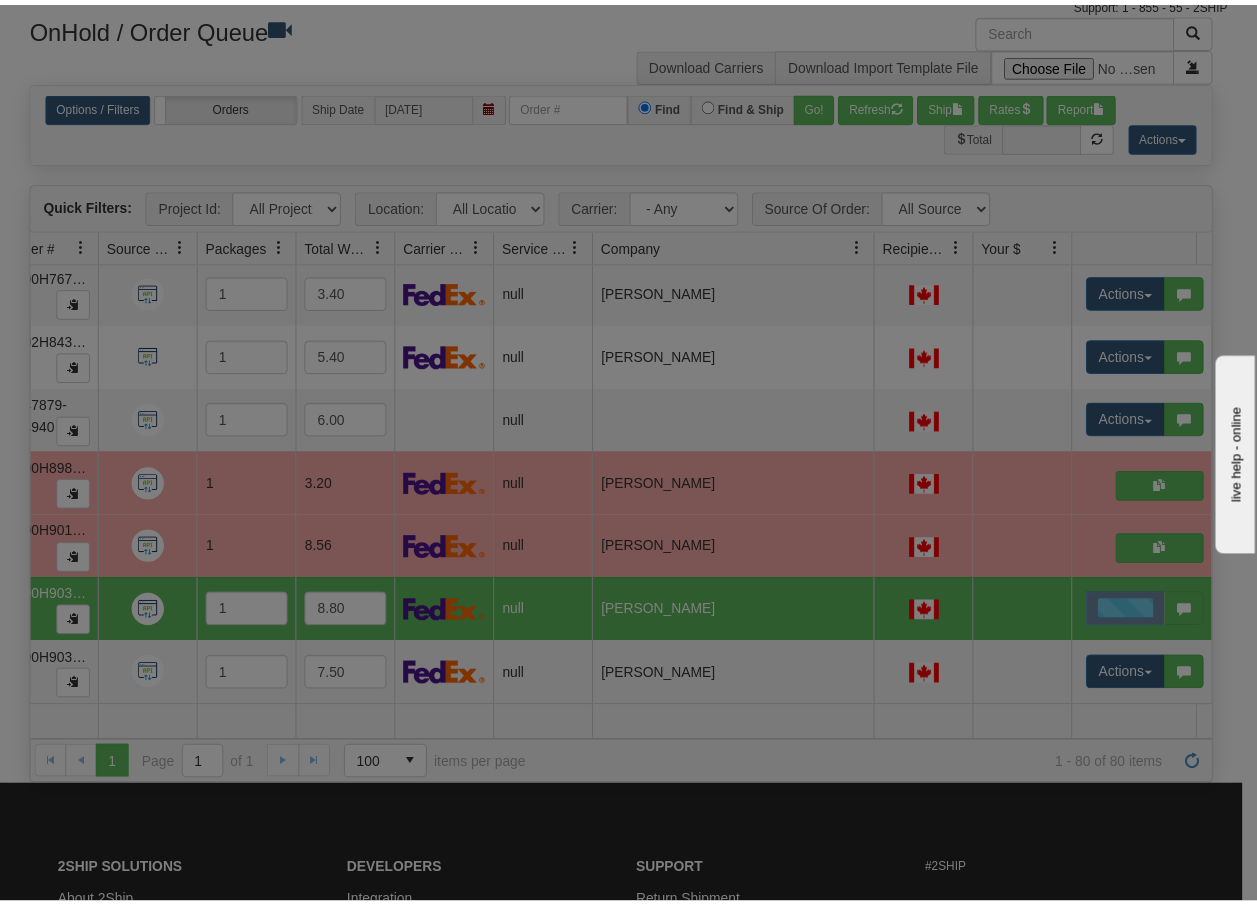 scroll, scrollTop: 0, scrollLeft: 0, axis: both 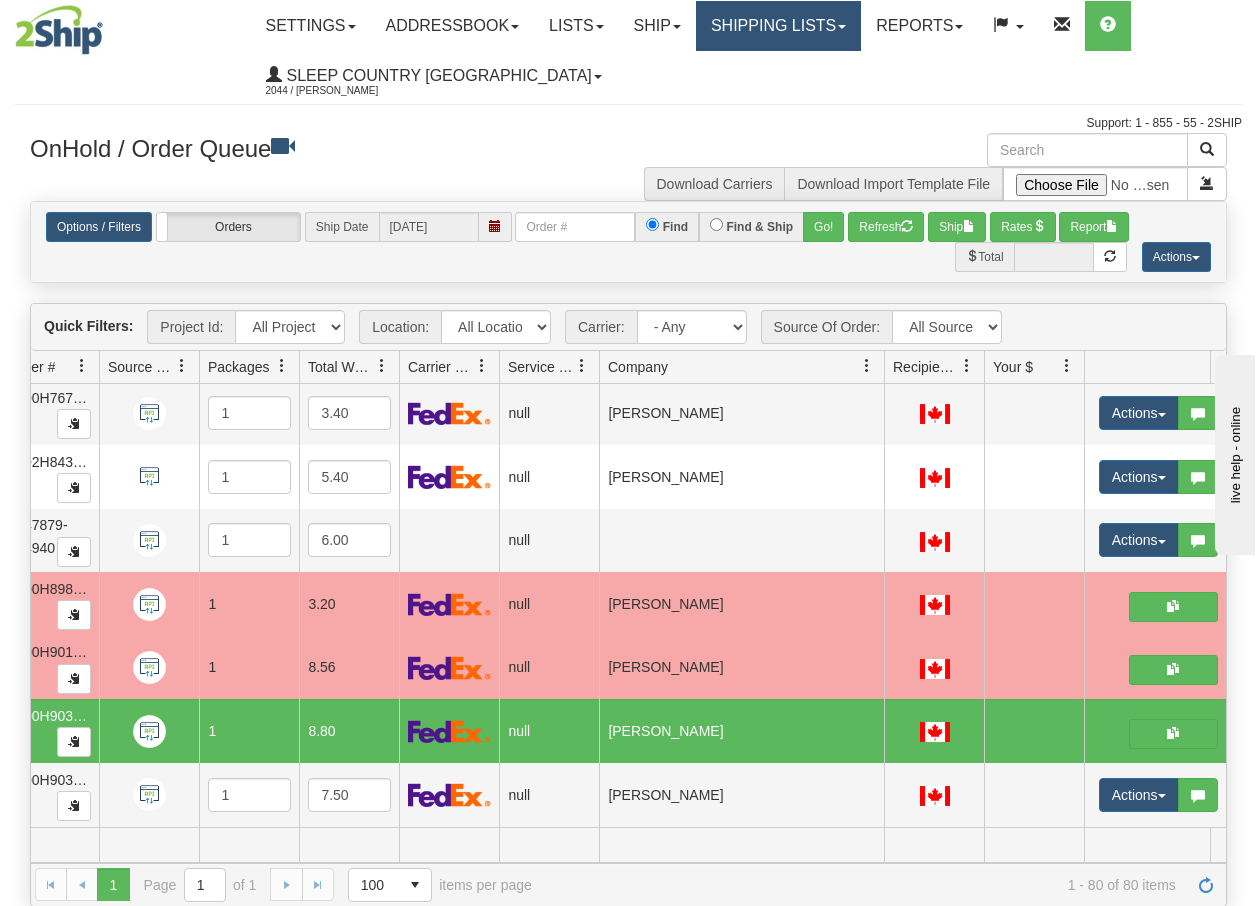 click on "Shipping lists" at bounding box center [778, 26] 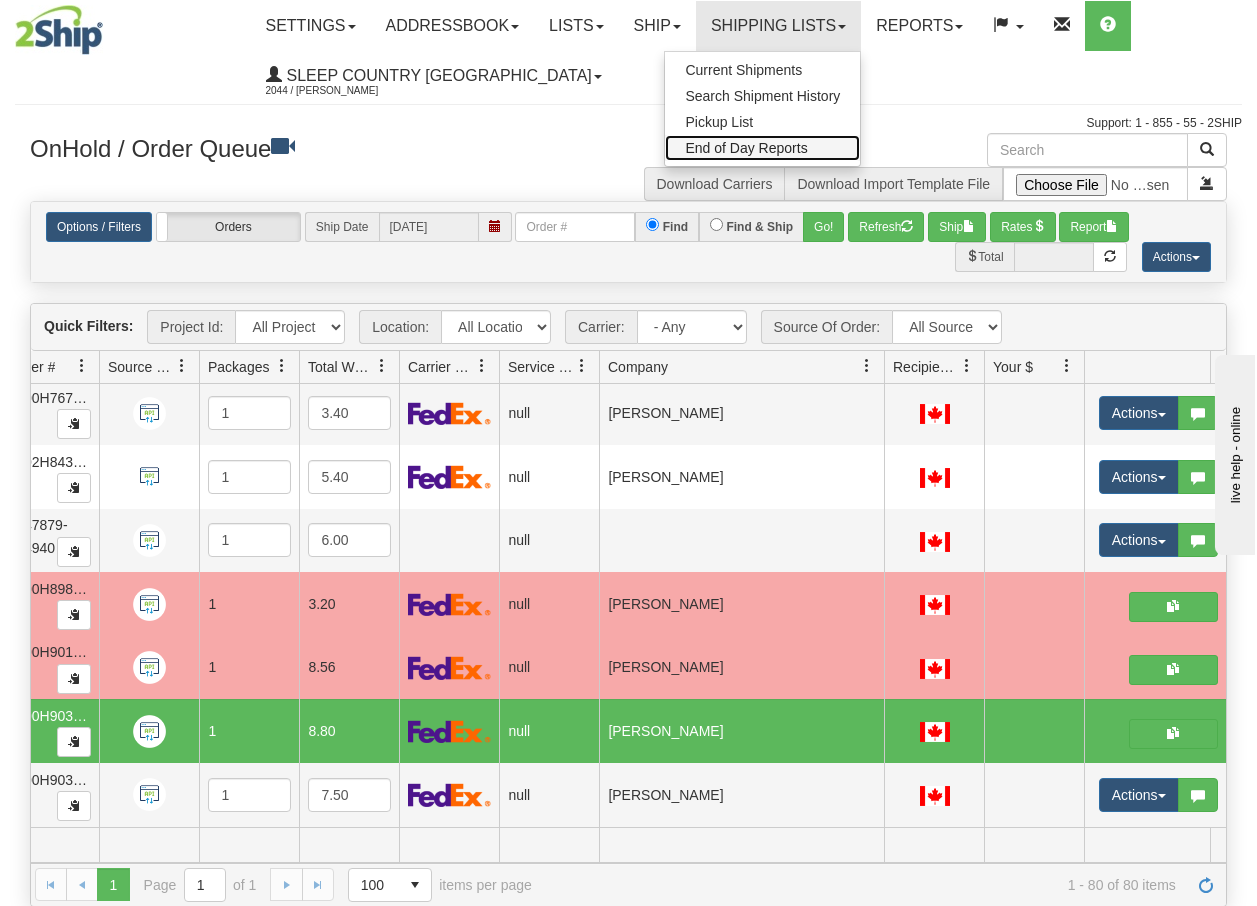 click on "End of Day Reports" at bounding box center (746, 148) 